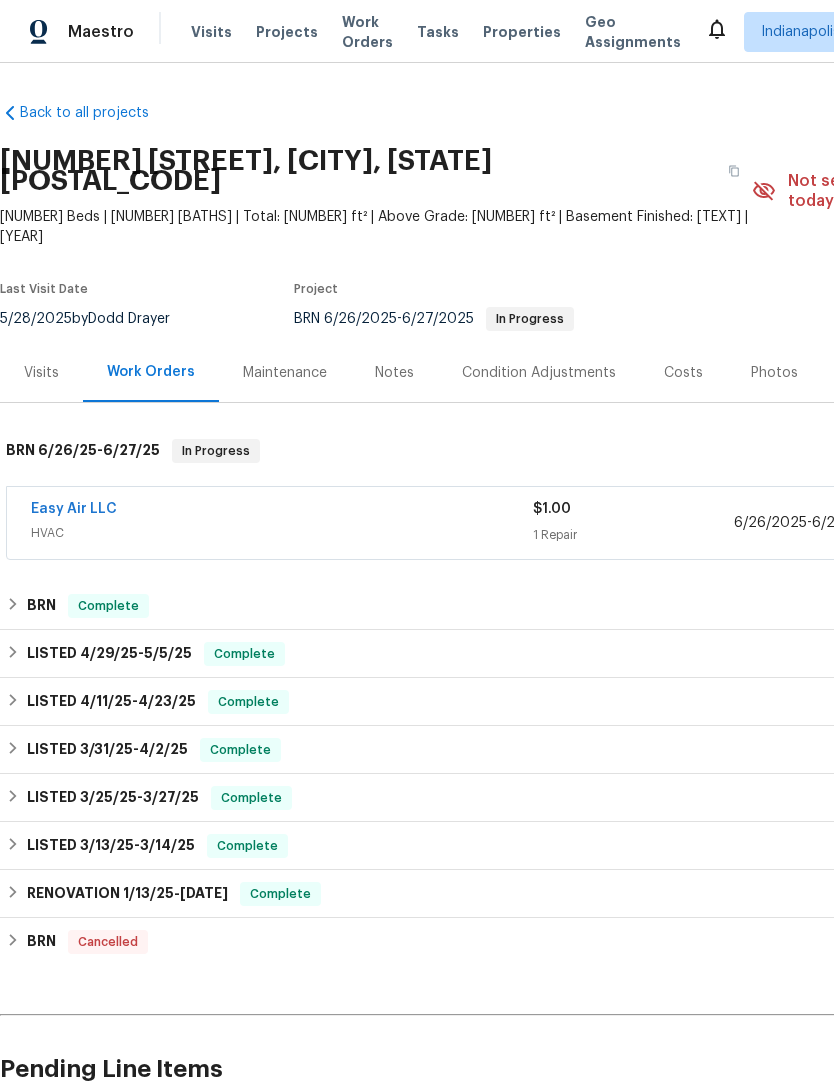 scroll, scrollTop: 0, scrollLeft: 0, axis: both 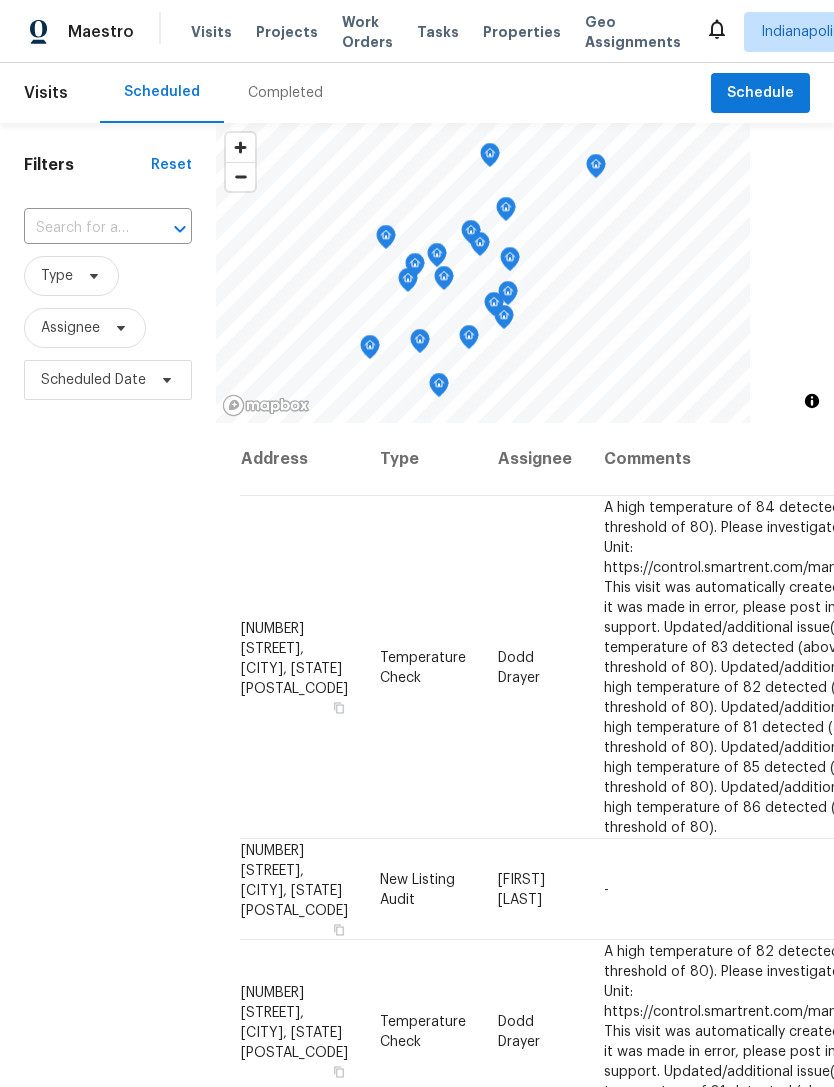 click at bounding box center [80, 228] 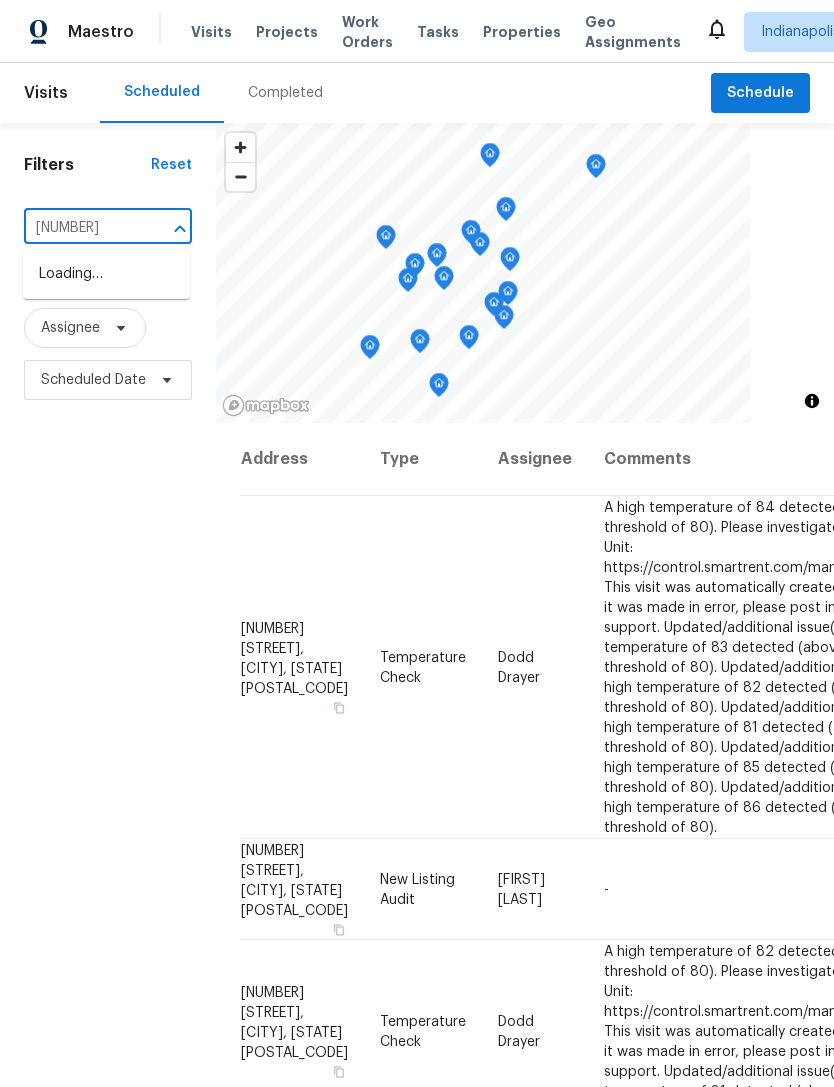 type on "[NUMBER]" 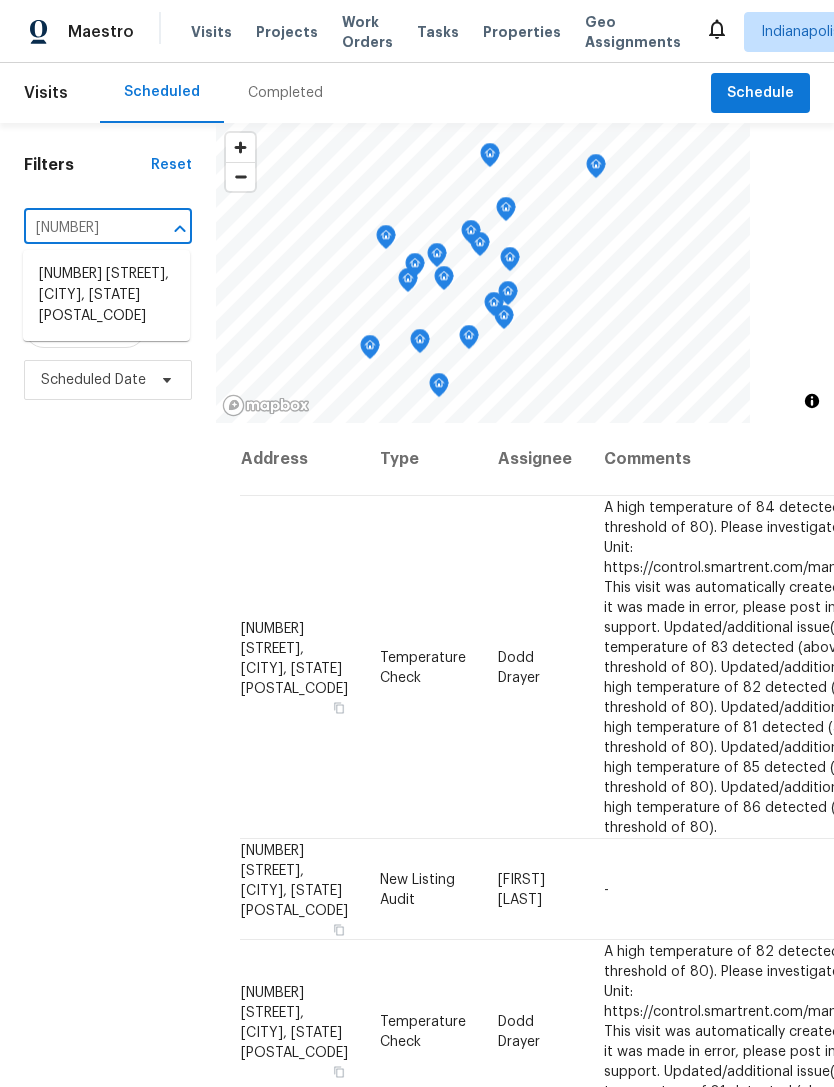 click on "[NUMBER] [STREET], [CITY], [STATE] [POSTAL_CODE]" at bounding box center (106, 295) 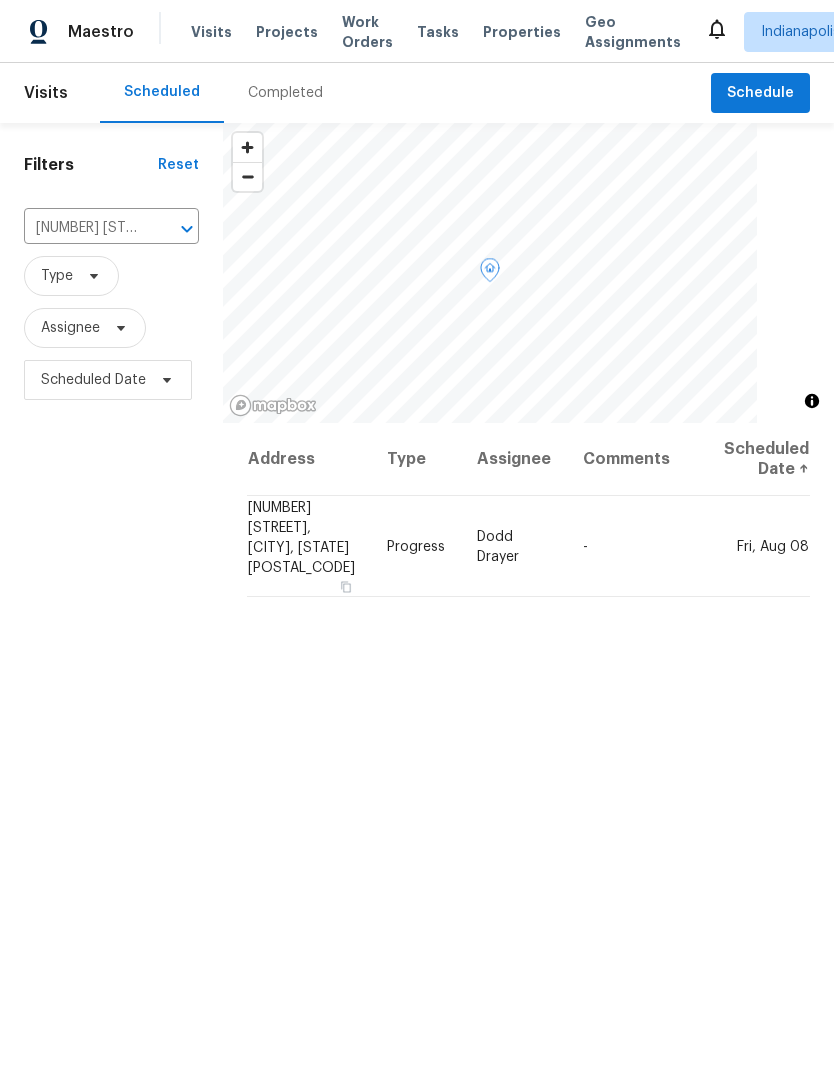 click 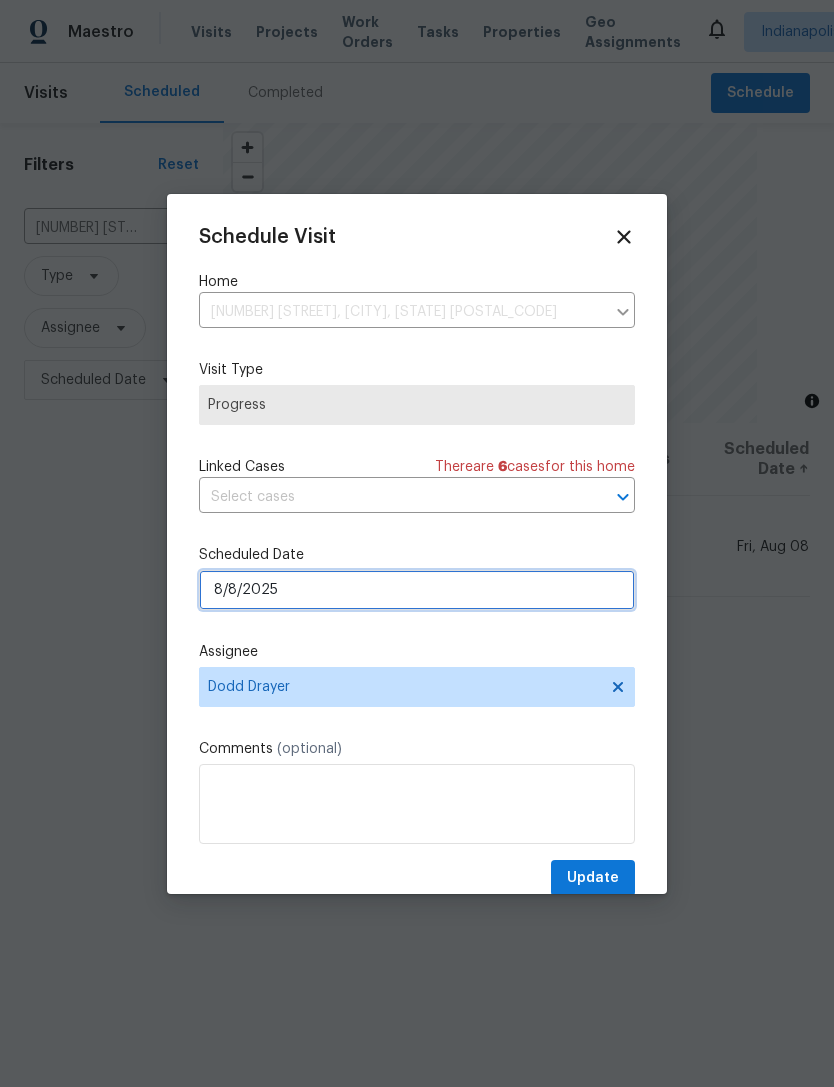 click on "8/8/2025" at bounding box center (417, 590) 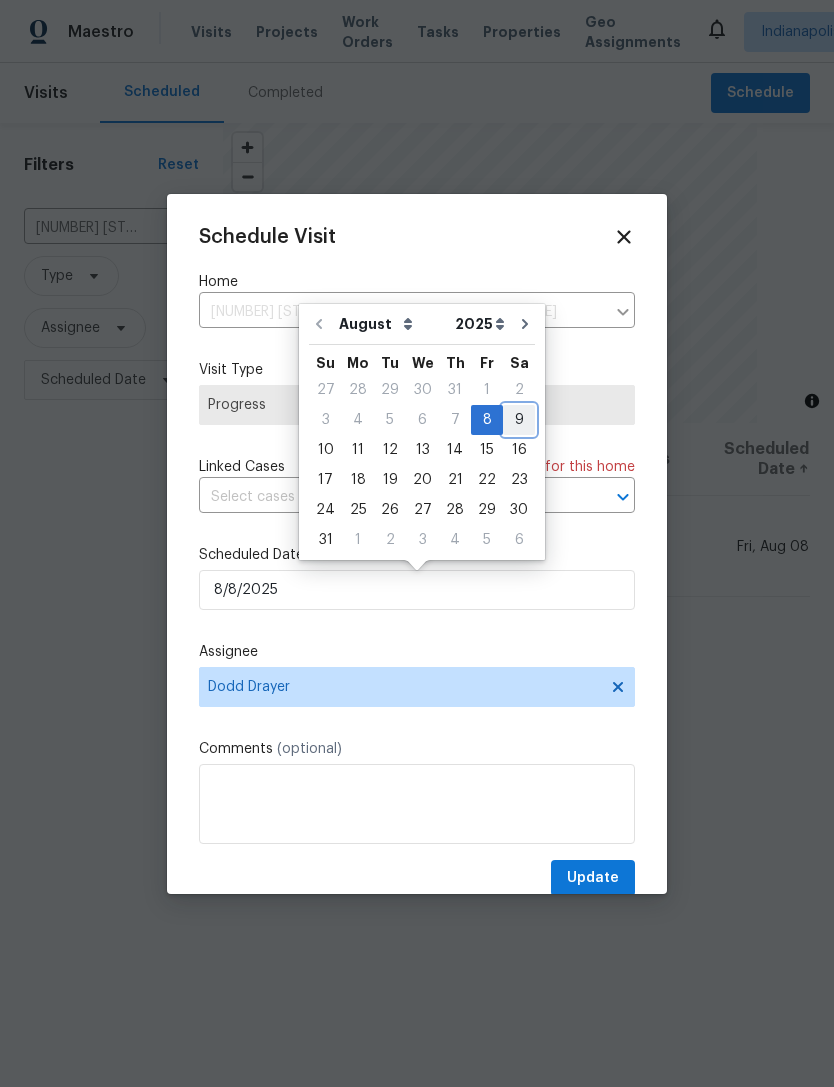 click on "9" at bounding box center [519, 420] 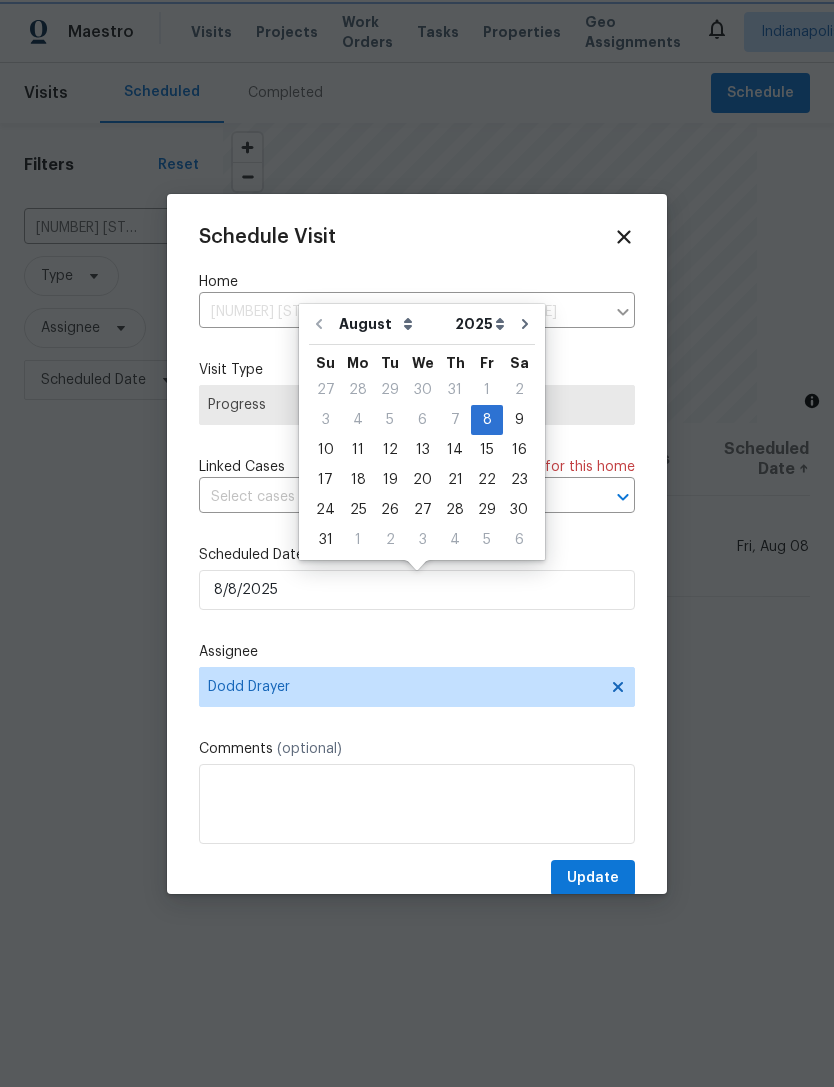 type on "8/9/2025" 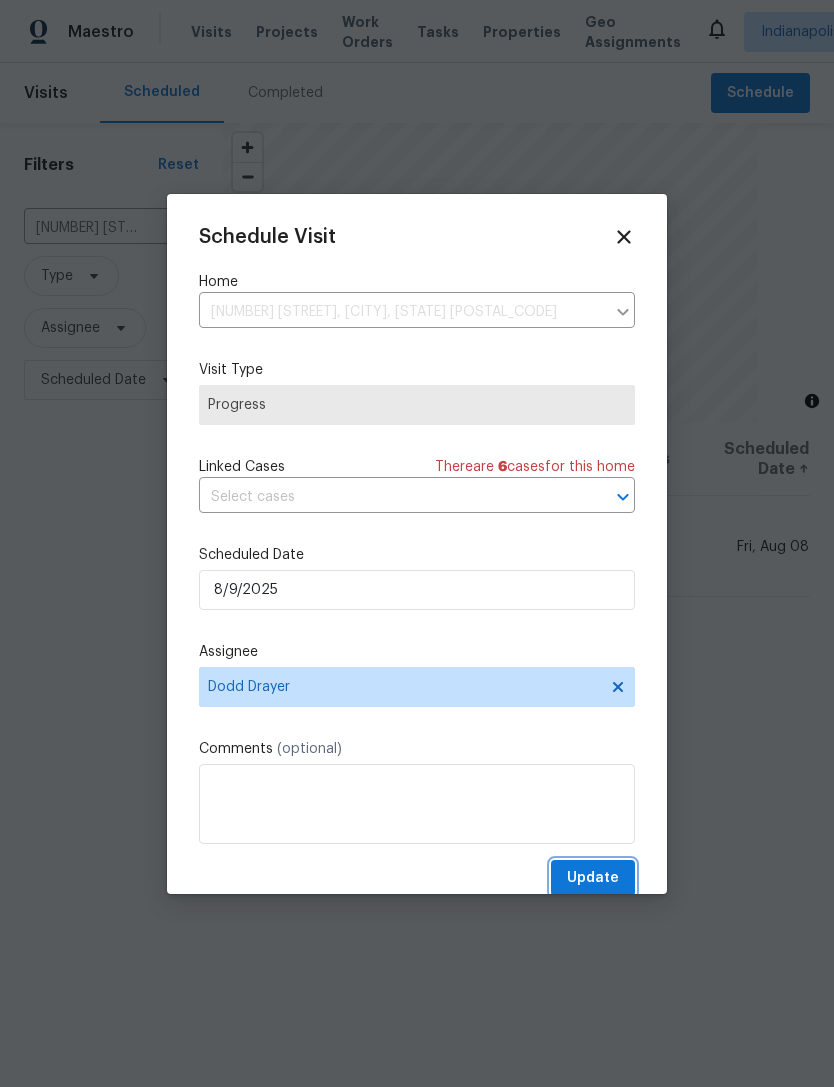 click on "Update" at bounding box center [593, 878] 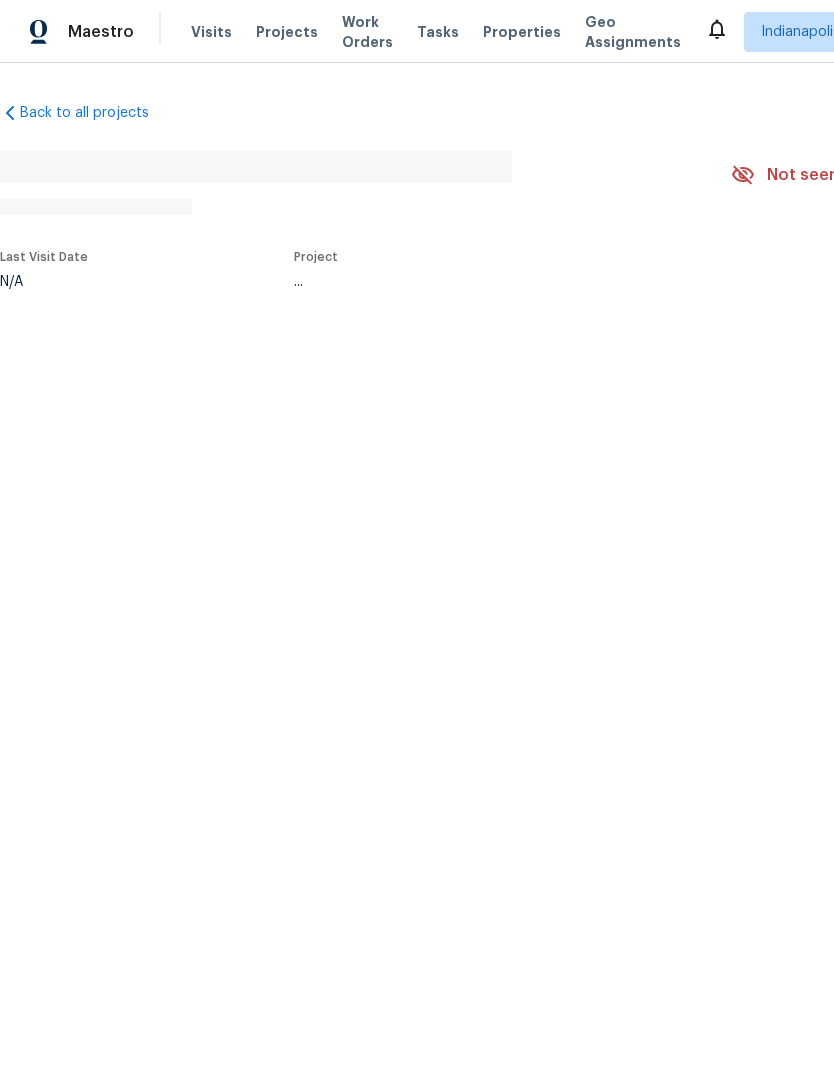 scroll, scrollTop: 0, scrollLeft: 0, axis: both 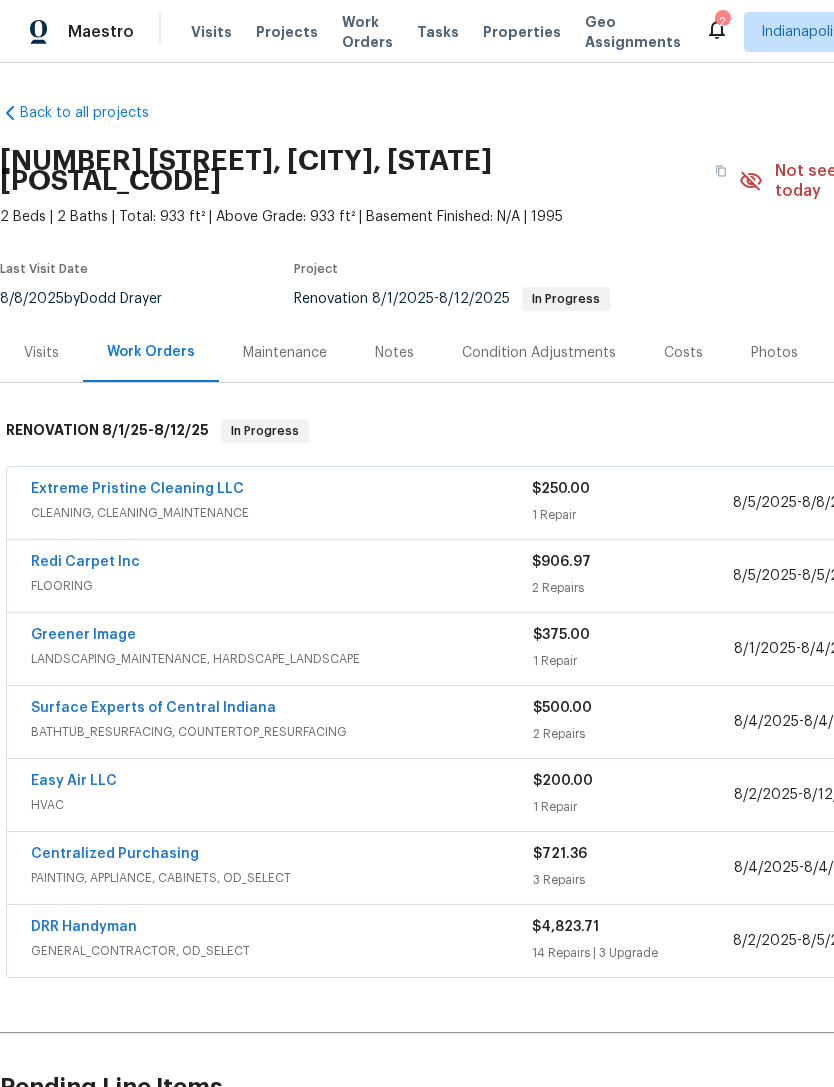 click on "GENERAL_CONTRACTOR, OD_SELECT" at bounding box center [281, 951] 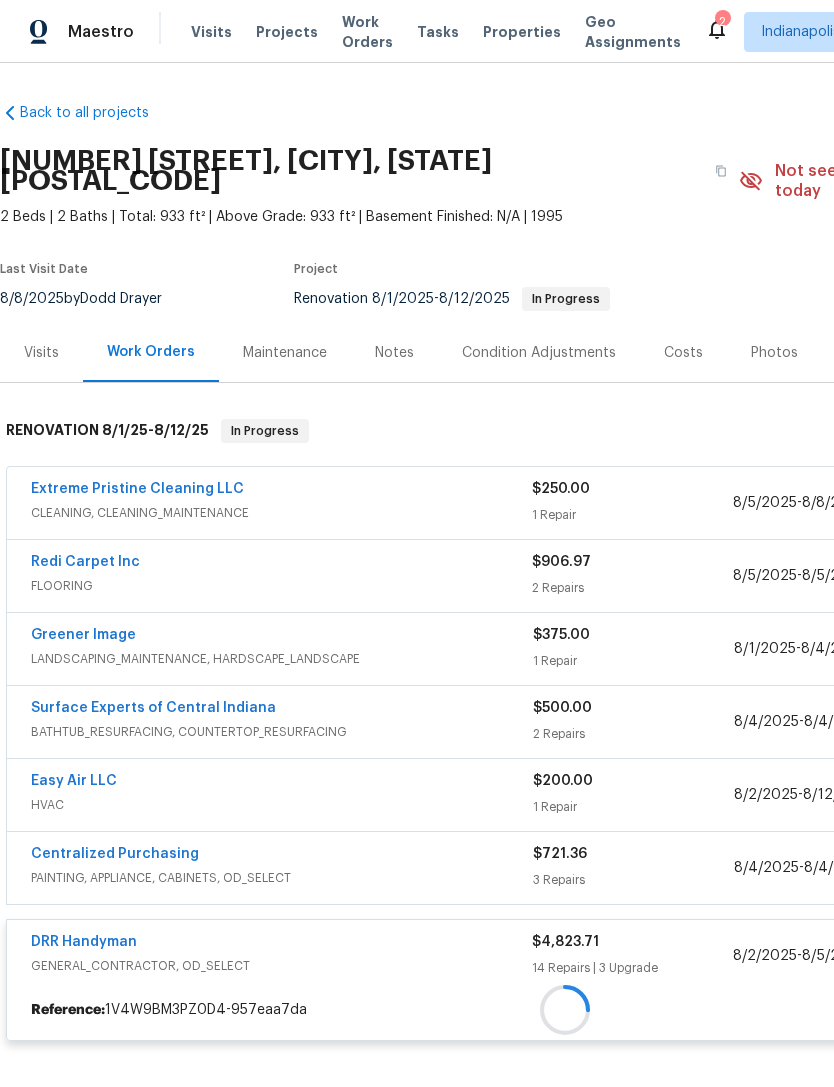 click on "DRR Handyman" at bounding box center [84, 942] 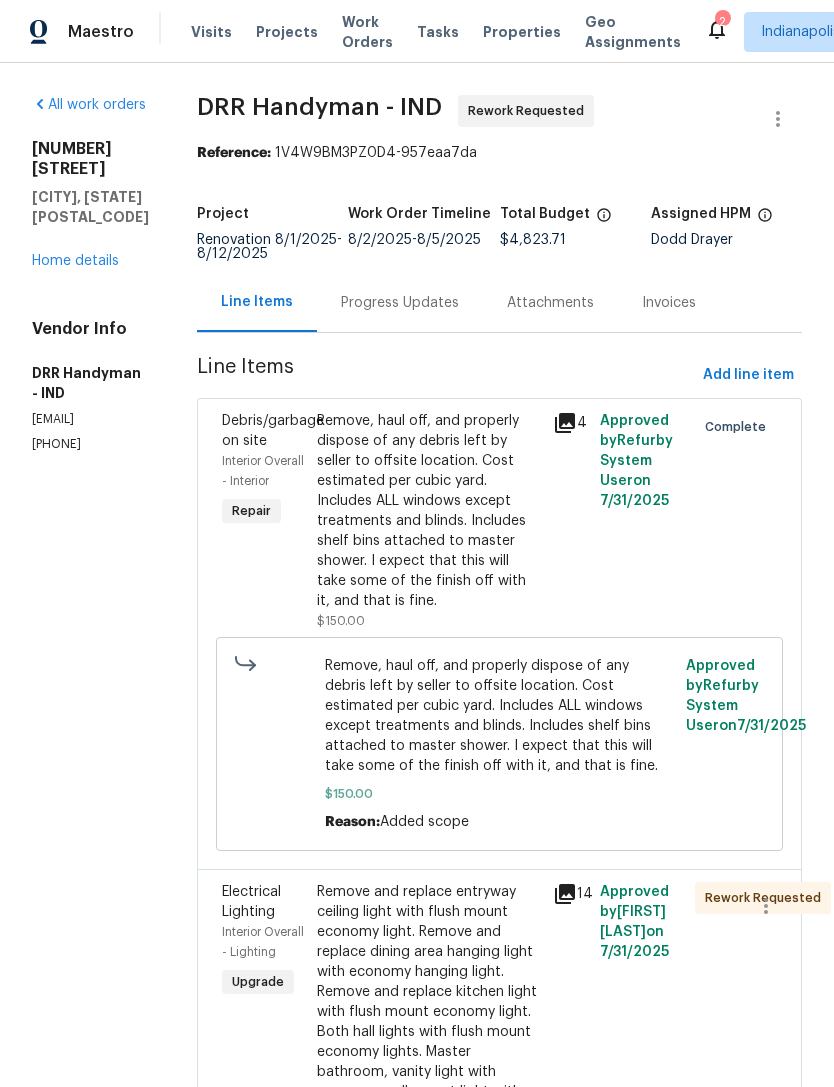 click on "Progress Updates" at bounding box center [400, 303] 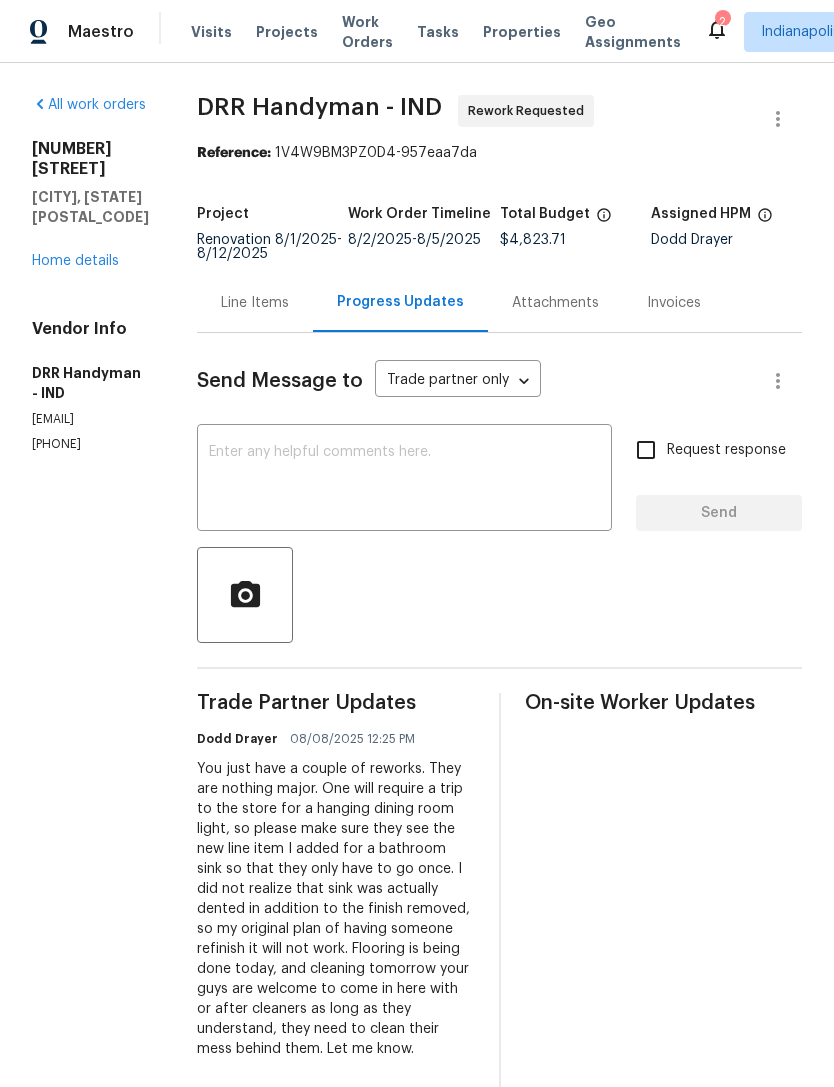 click at bounding box center (404, 480) 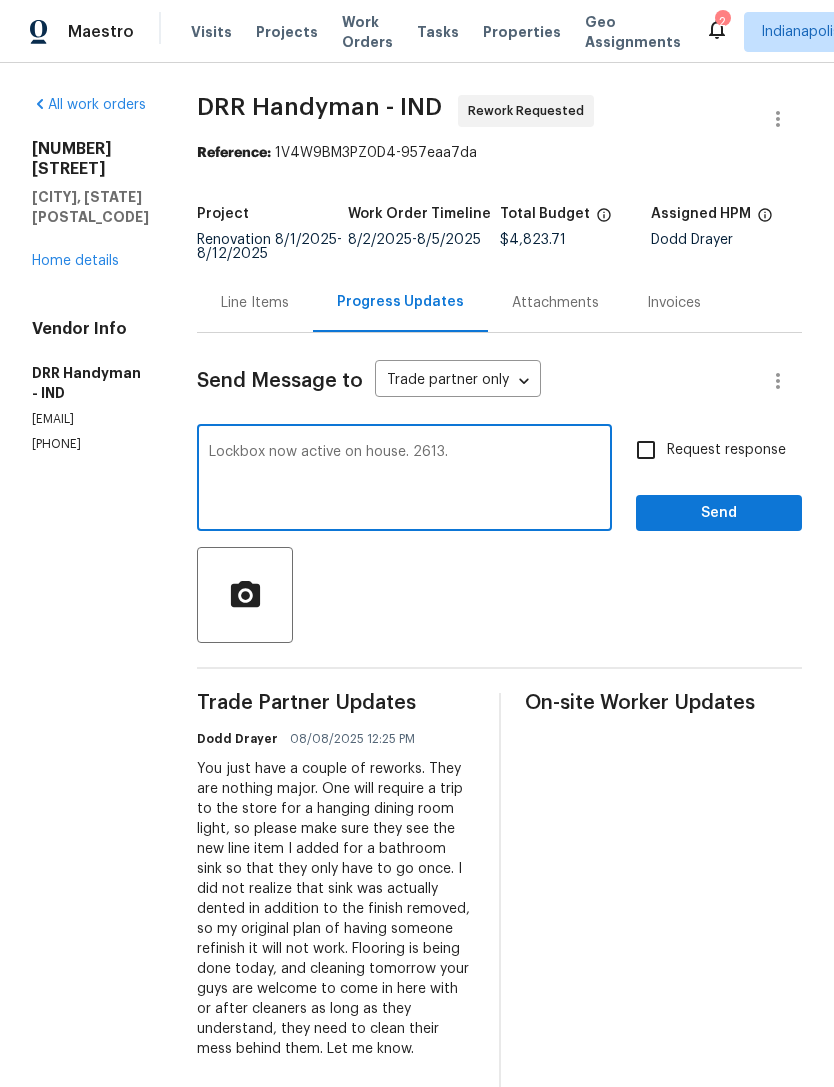 click on "Lockbox now active on house. 2613." at bounding box center [404, 480] 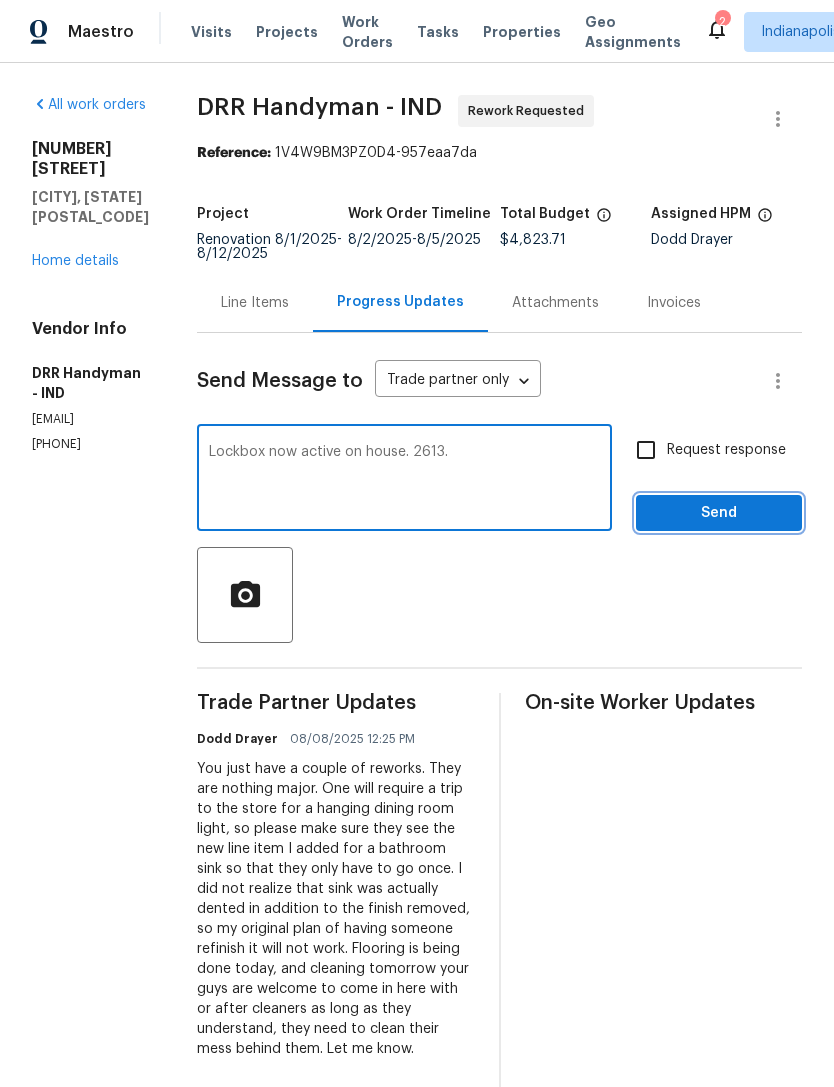 click on "Send" at bounding box center (719, 513) 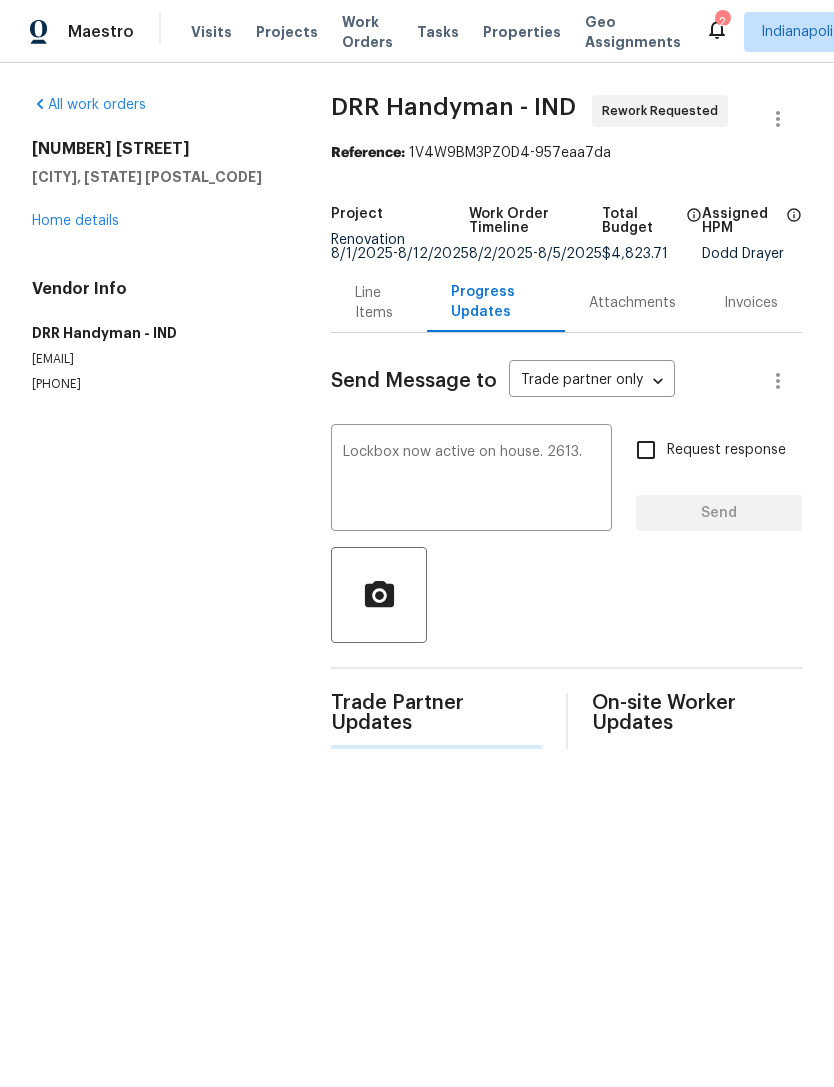 type 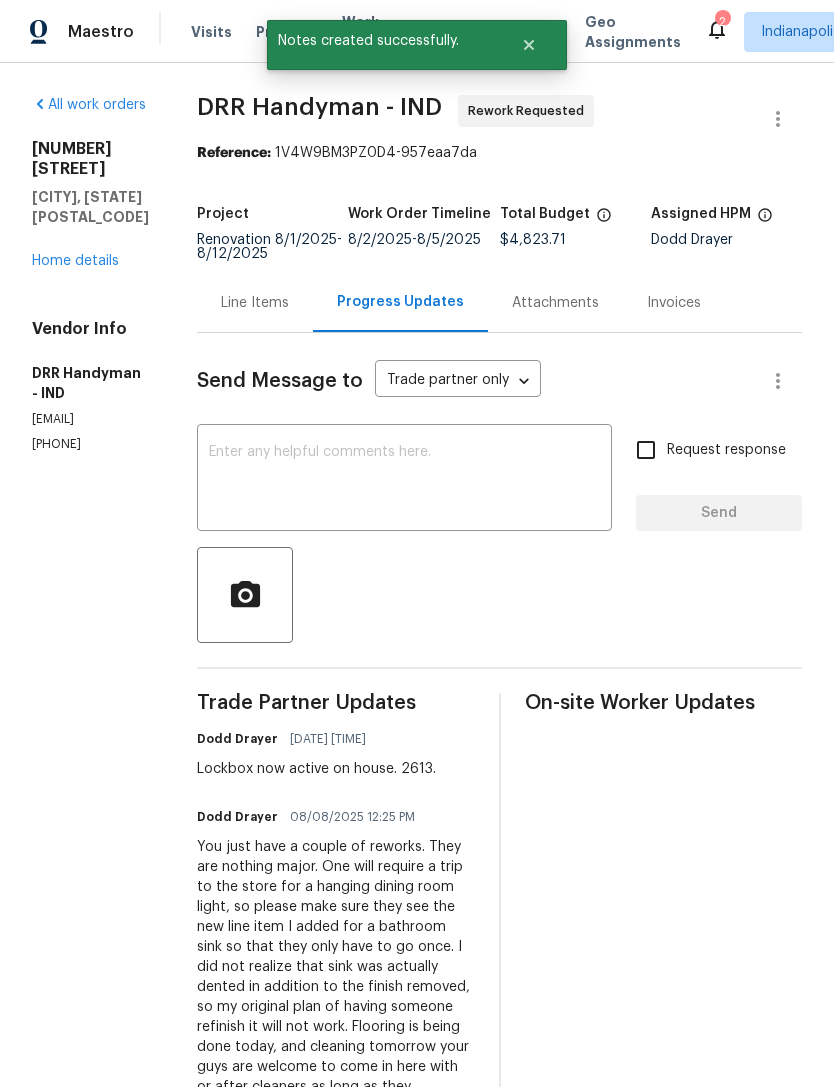 click on "Home details" at bounding box center [75, 261] 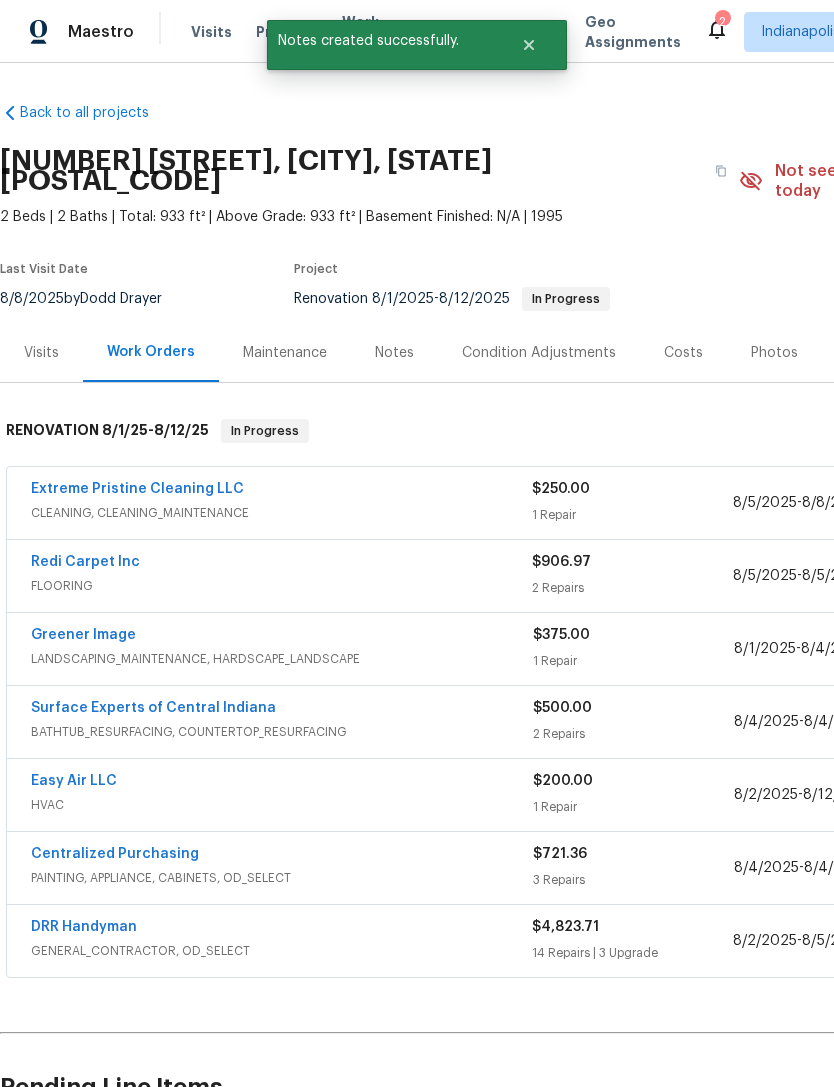 click on "CLEANING, CLEANING_MAINTENANCE" at bounding box center [281, 513] 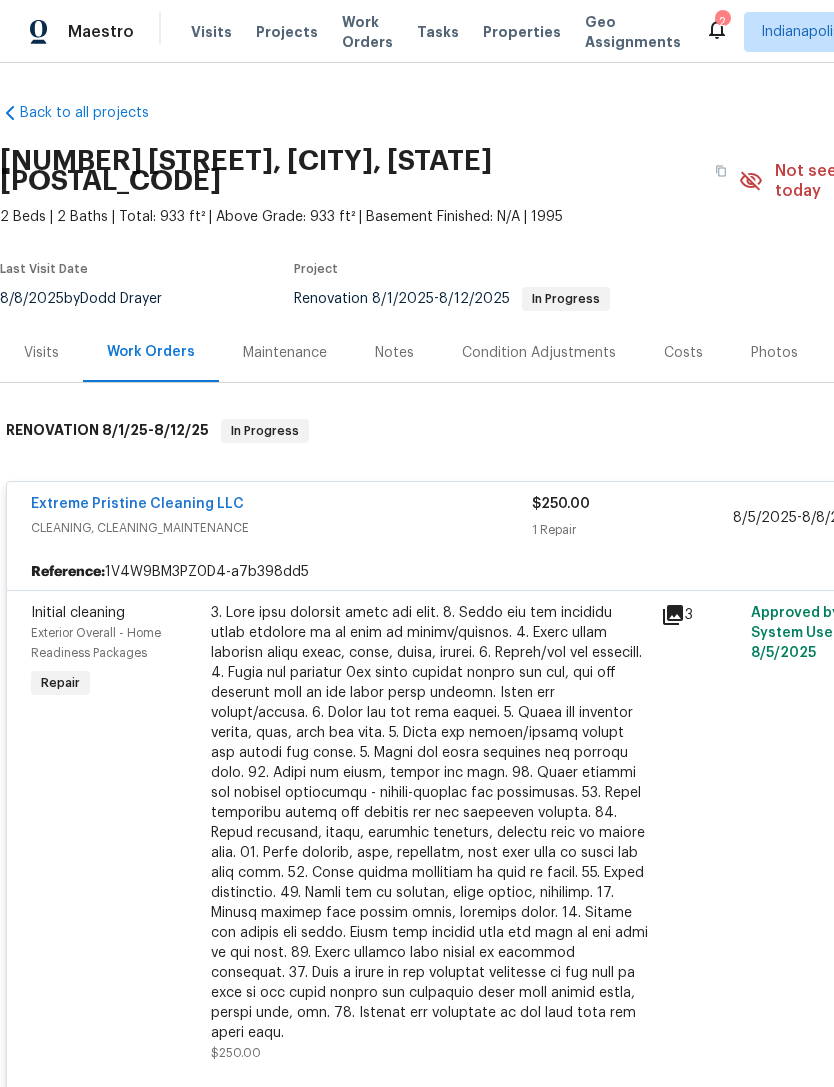 click on "CLEANING, CLEANING_MAINTENANCE" at bounding box center [281, 528] 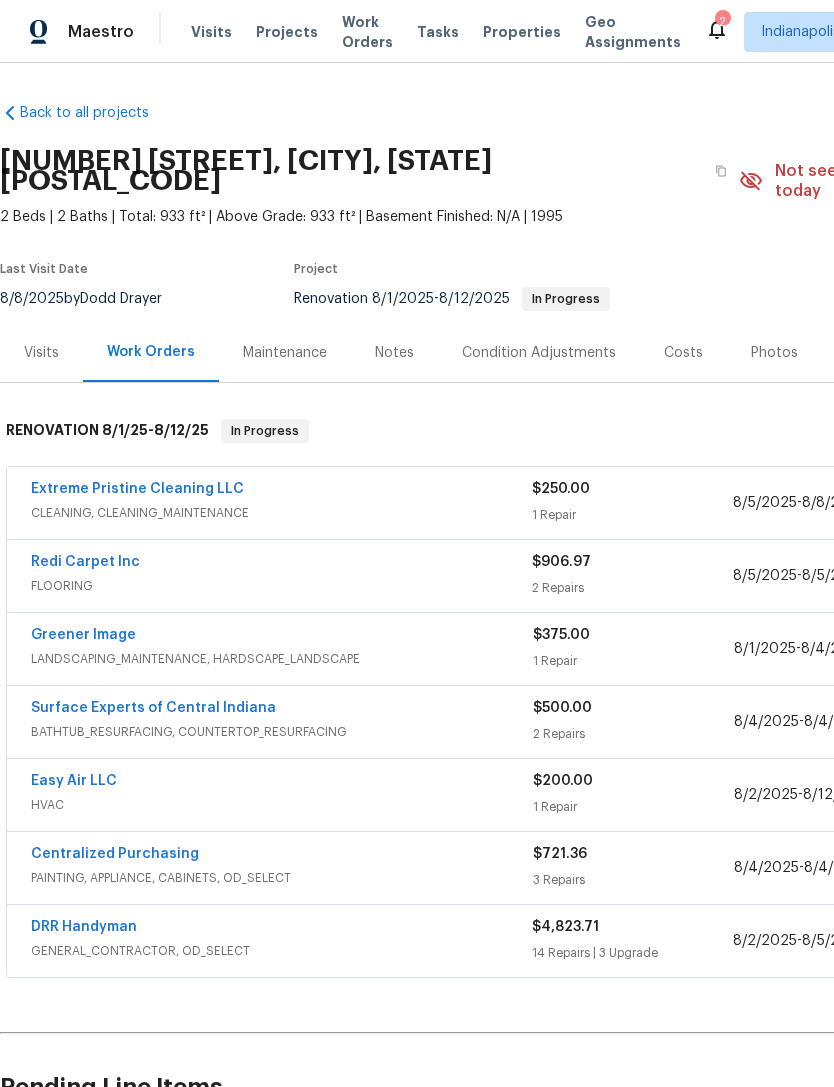 click on "Extreme Pristine Cleaning LLC" at bounding box center [137, 489] 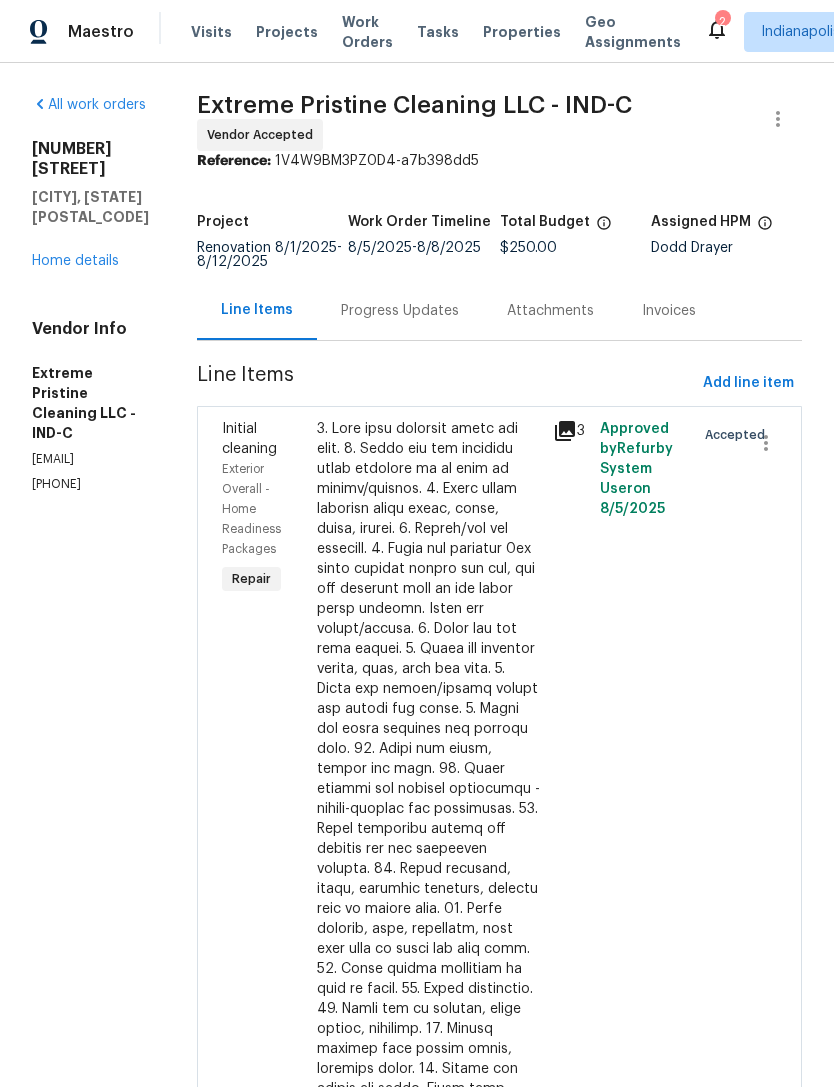 click on "Progress Updates" at bounding box center (400, 311) 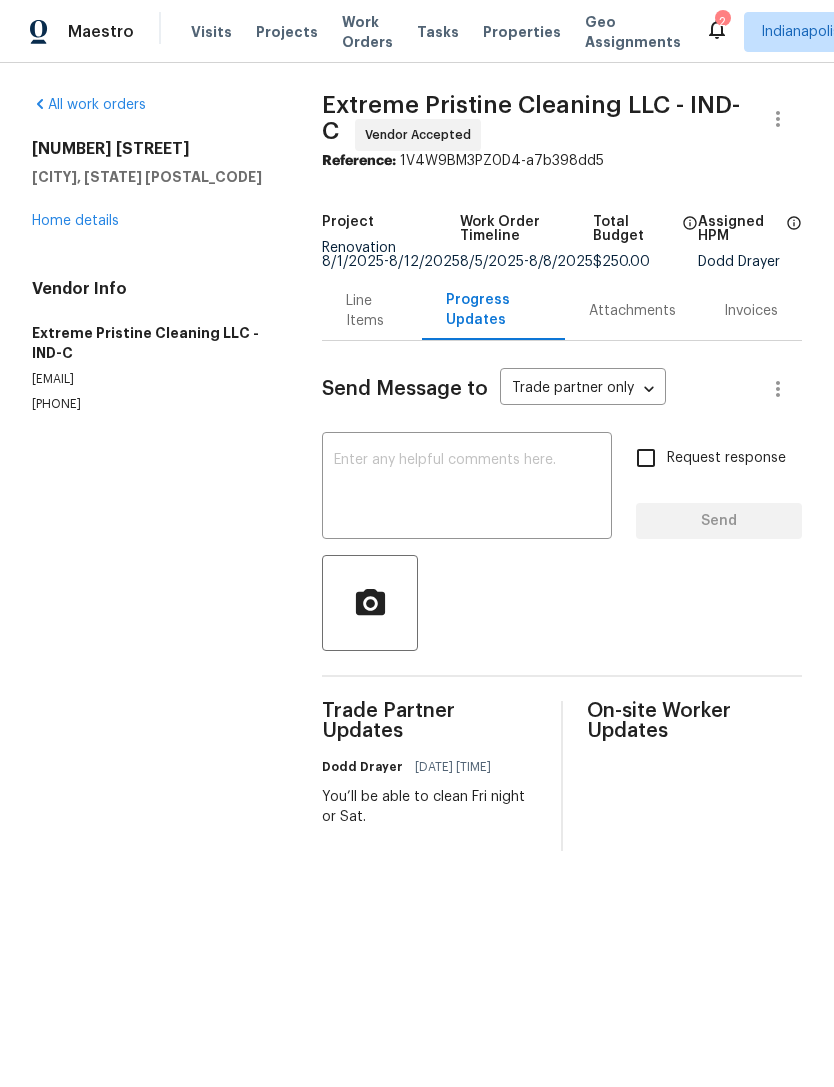 click at bounding box center [467, 488] 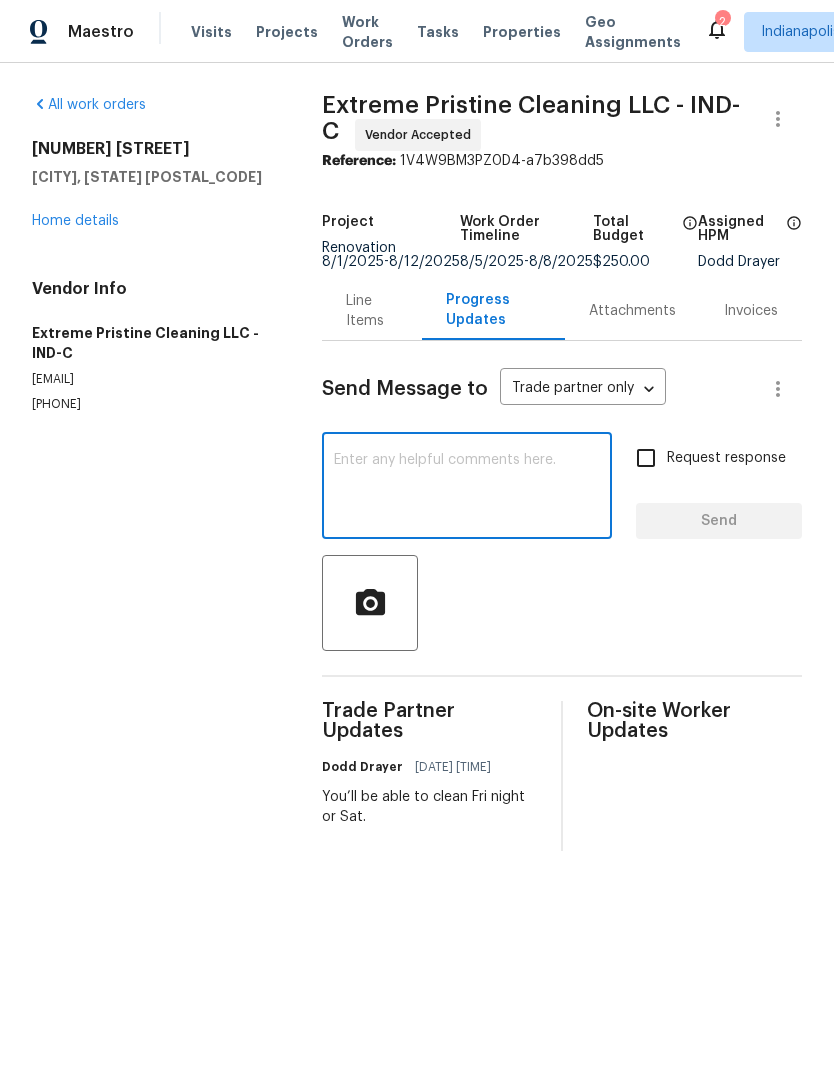 click at bounding box center (467, 488) 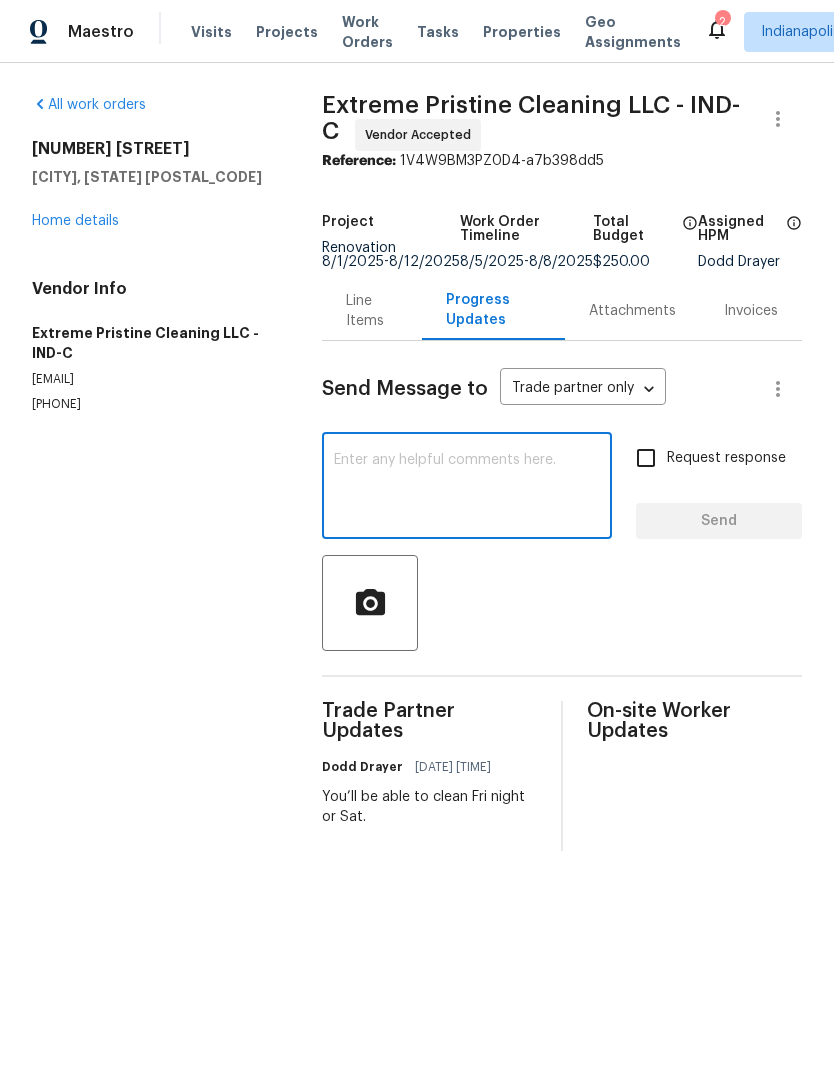 paste on "Lockbox now active on house. 2613." 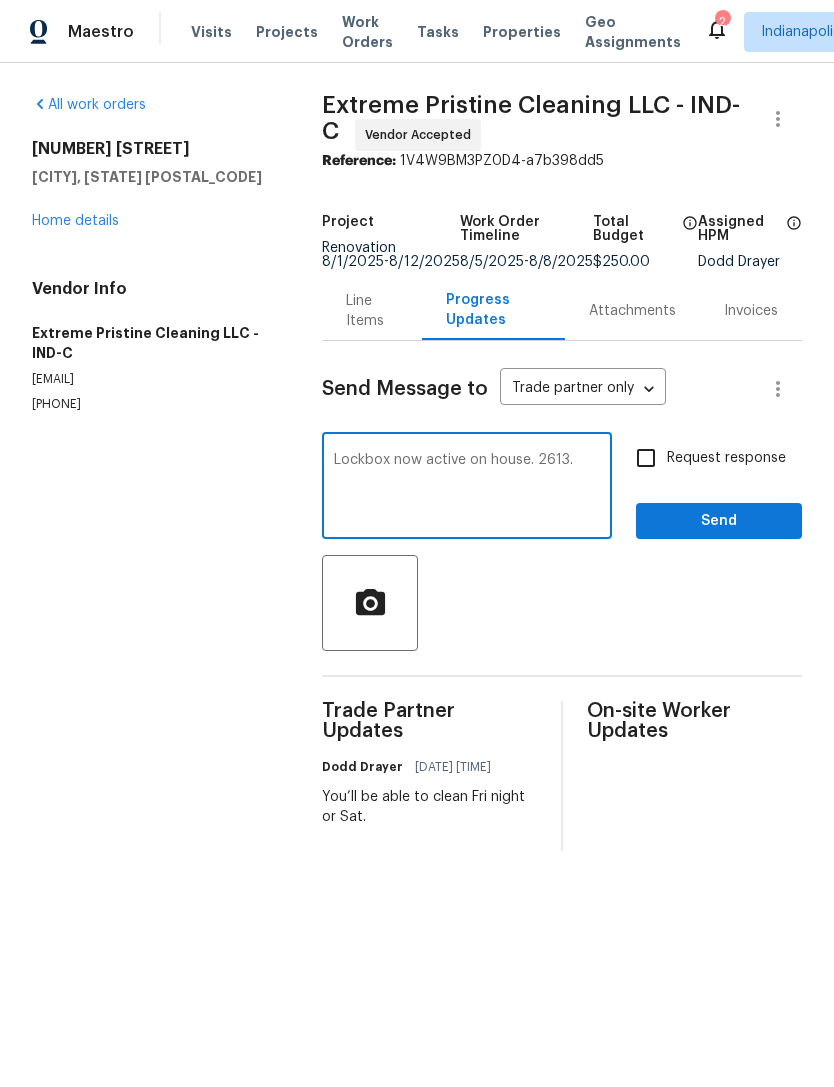 type on "Lockbox now active on house. 2613." 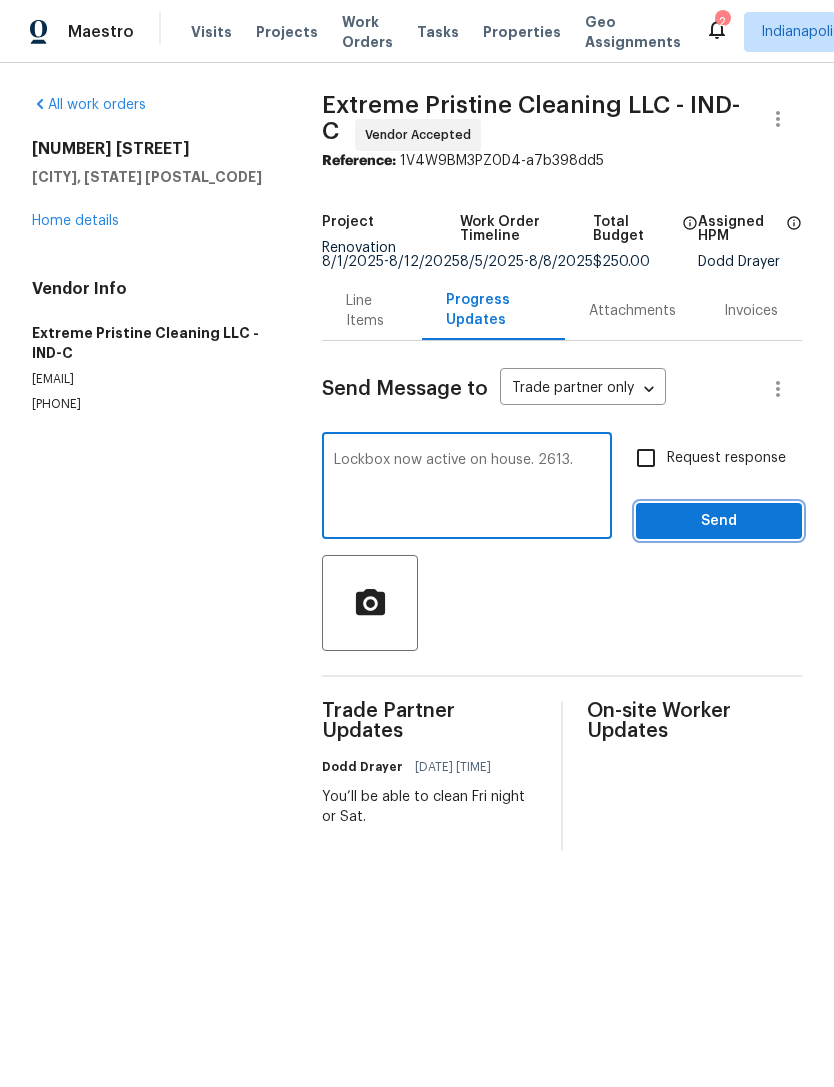 click on "Send" at bounding box center (719, 521) 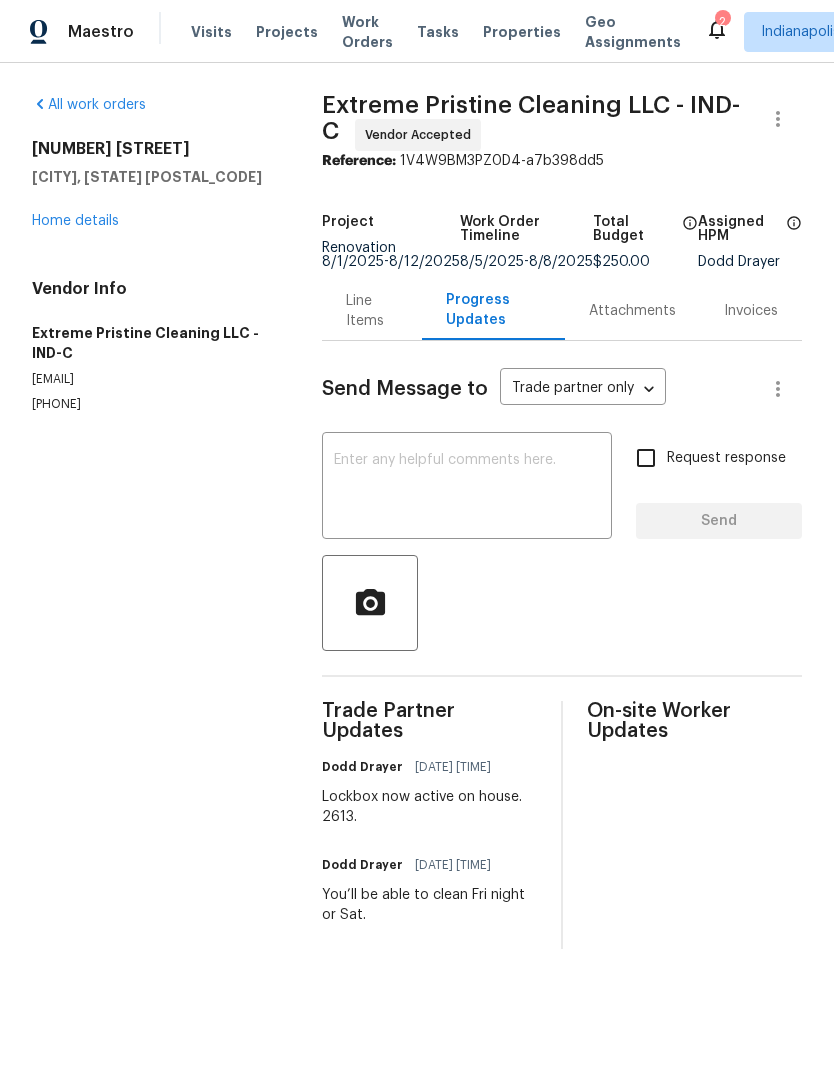 click at bounding box center [467, 488] 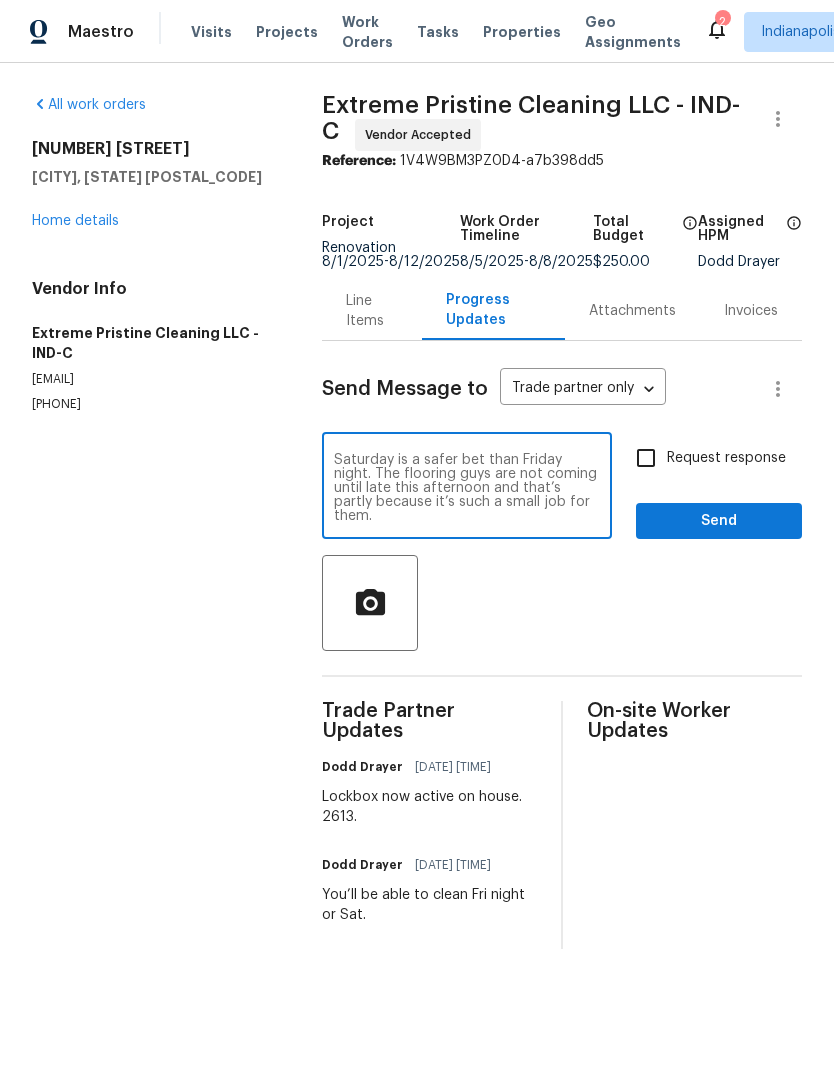 type on "Saturday is a safer bet than Friday night. The flooring guys are not coming until late this afternoon and that’s partly because it’s such a small job for them." 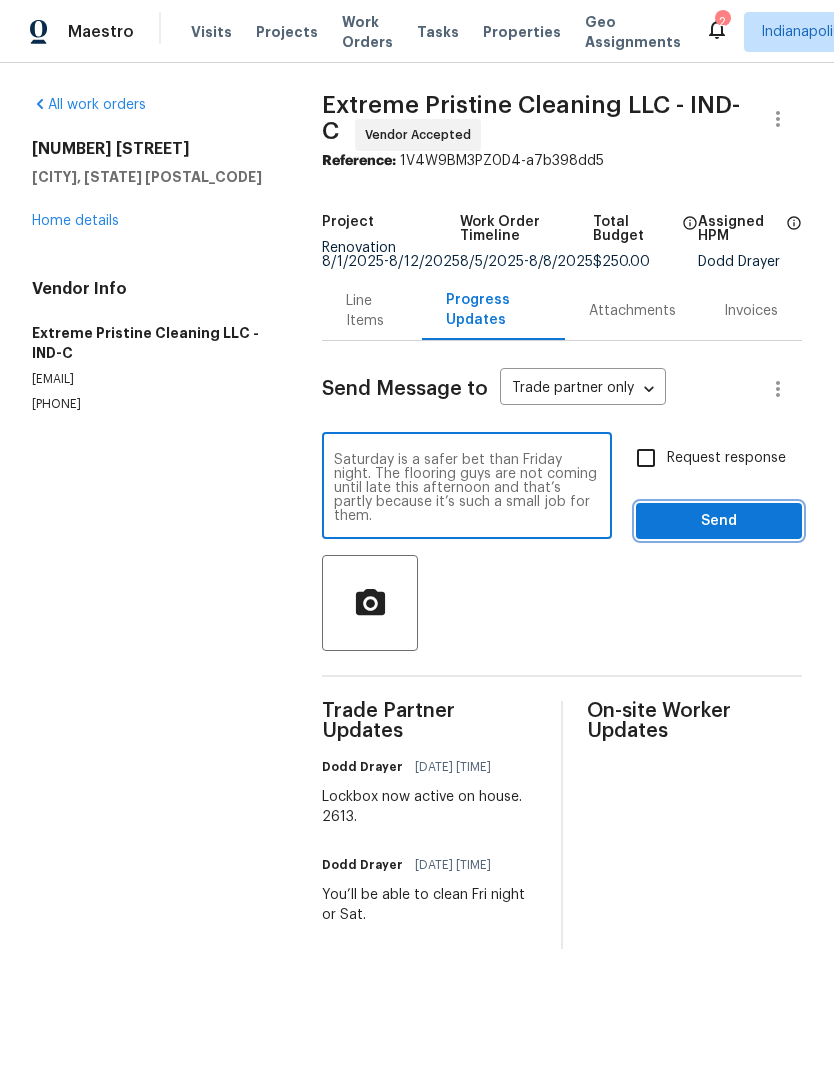 click on "Send" at bounding box center (719, 521) 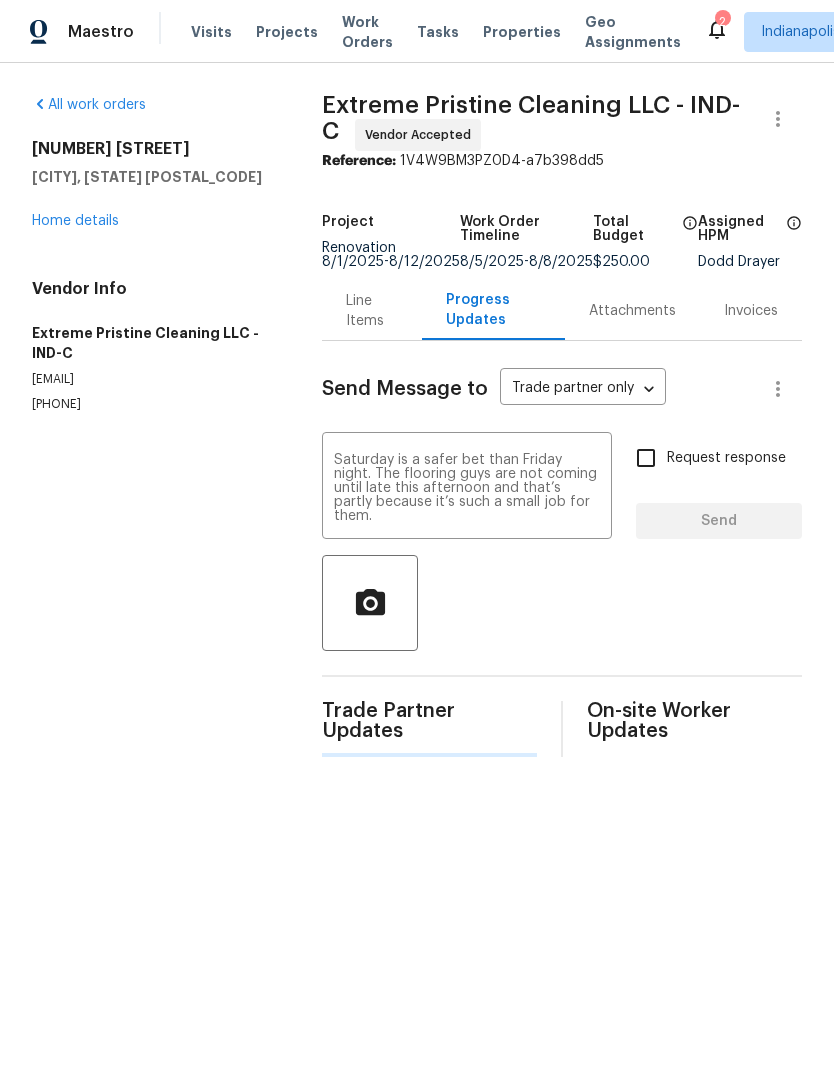 type 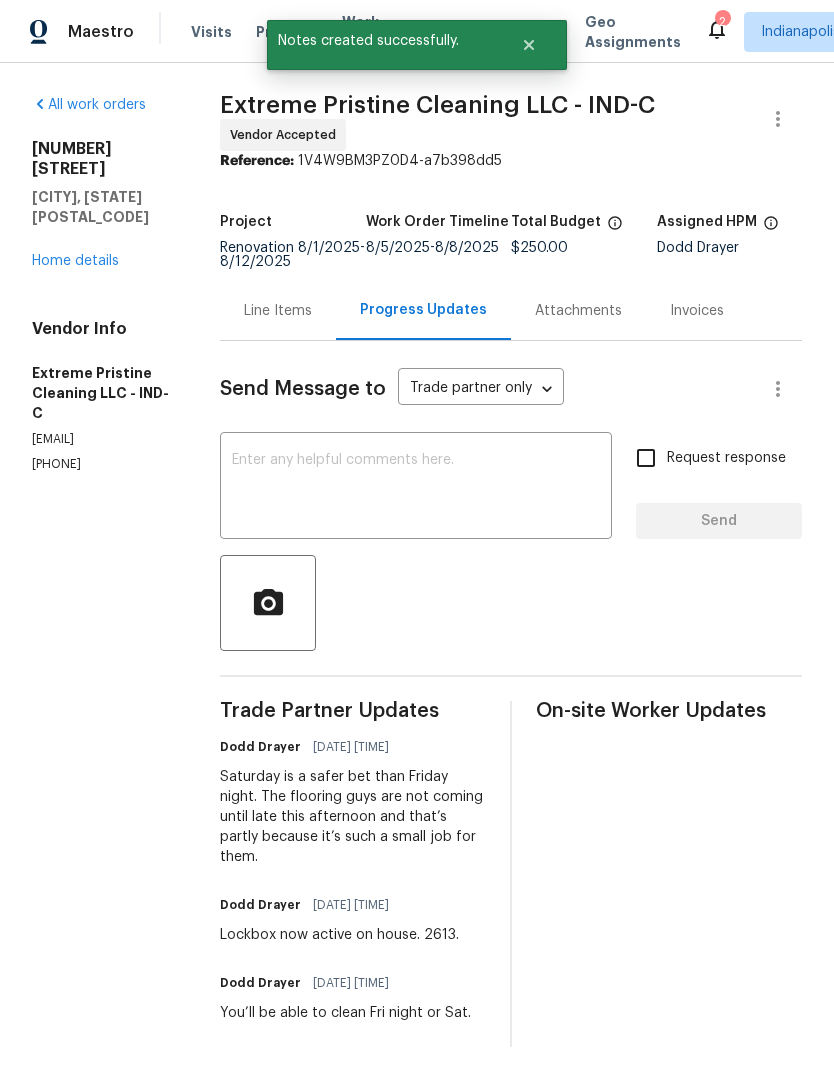 click on "Home details" at bounding box center (75, 261) 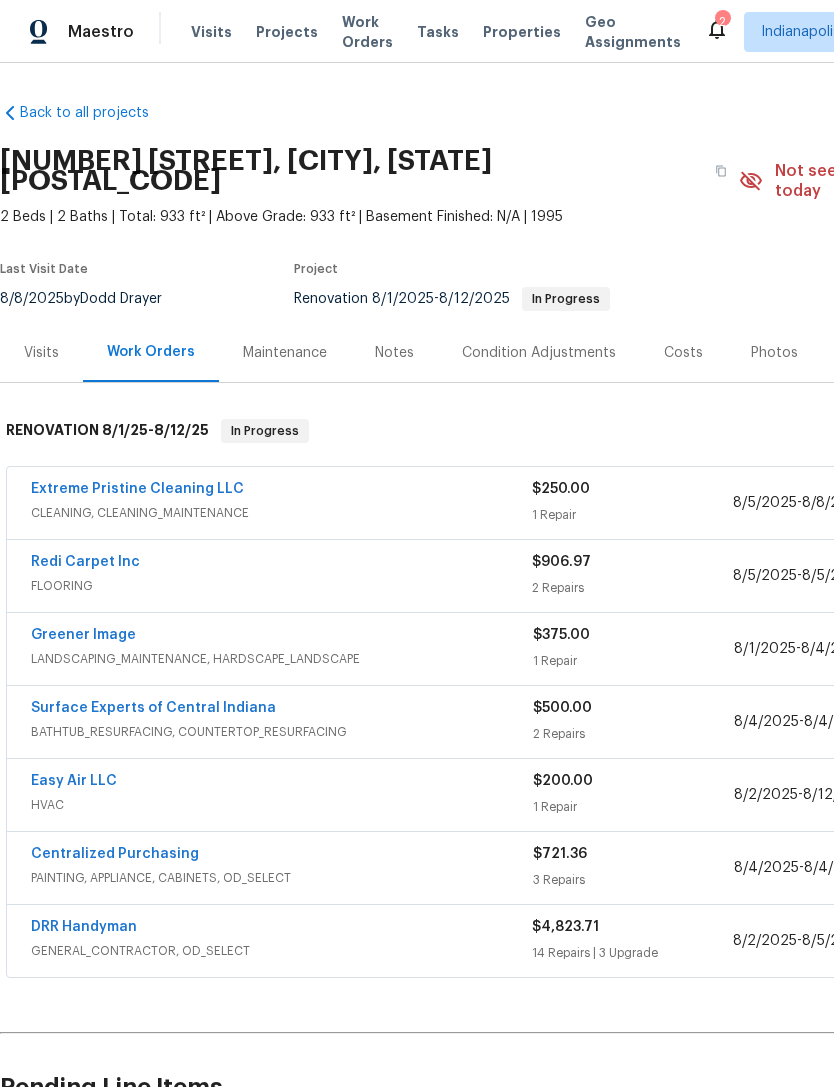 click on "FLOORING" at bounding box center (281, 586) 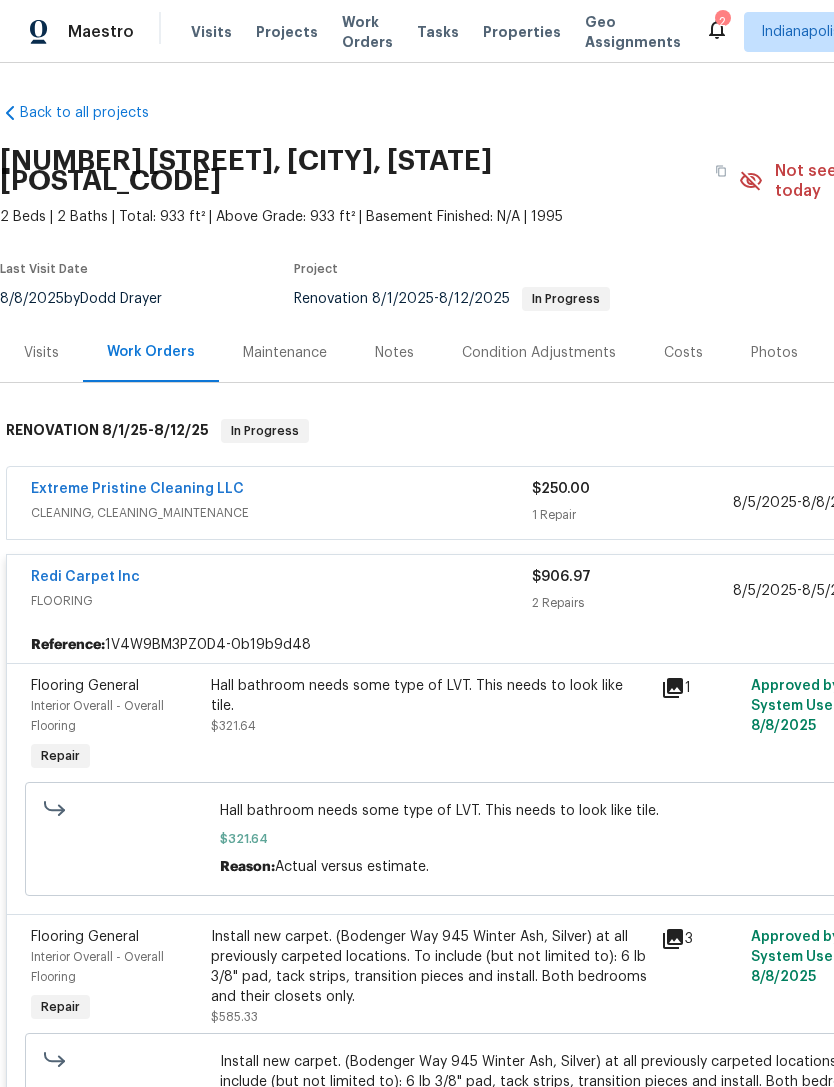 click on "Redi Carpet Inc" at bounding box center [85, 577] 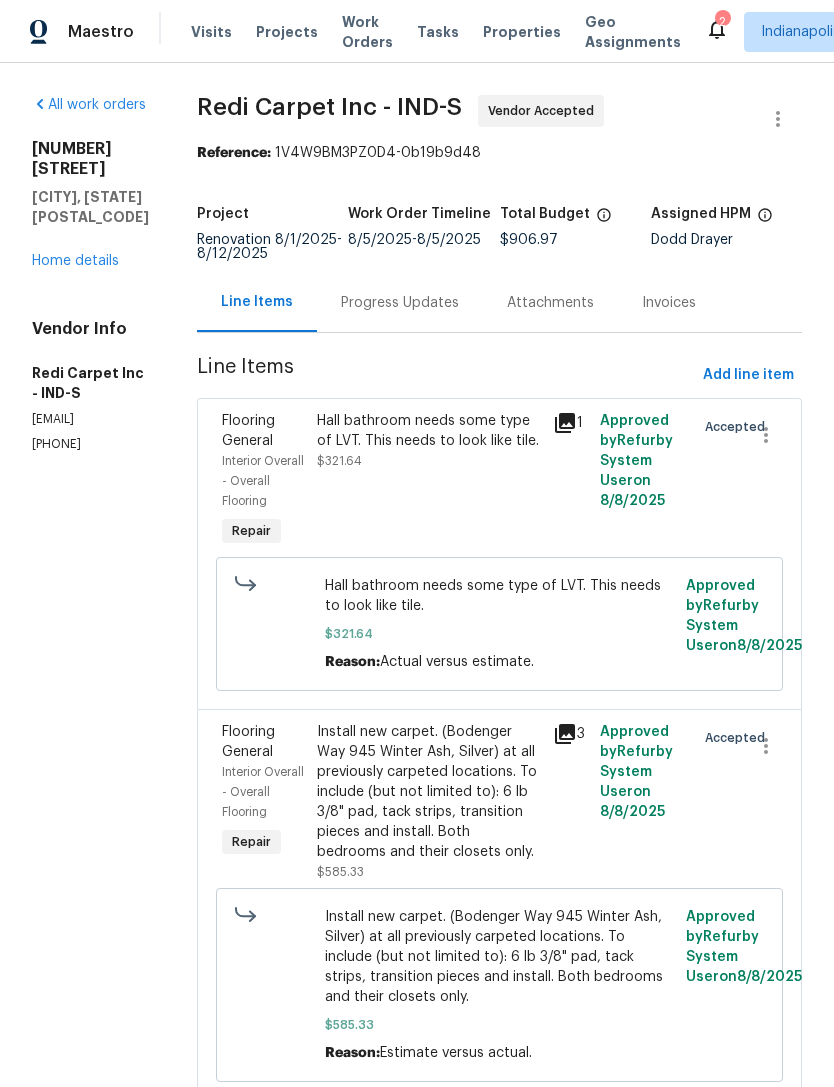 click on "Progress Updates" at bounding box center (400, 303) 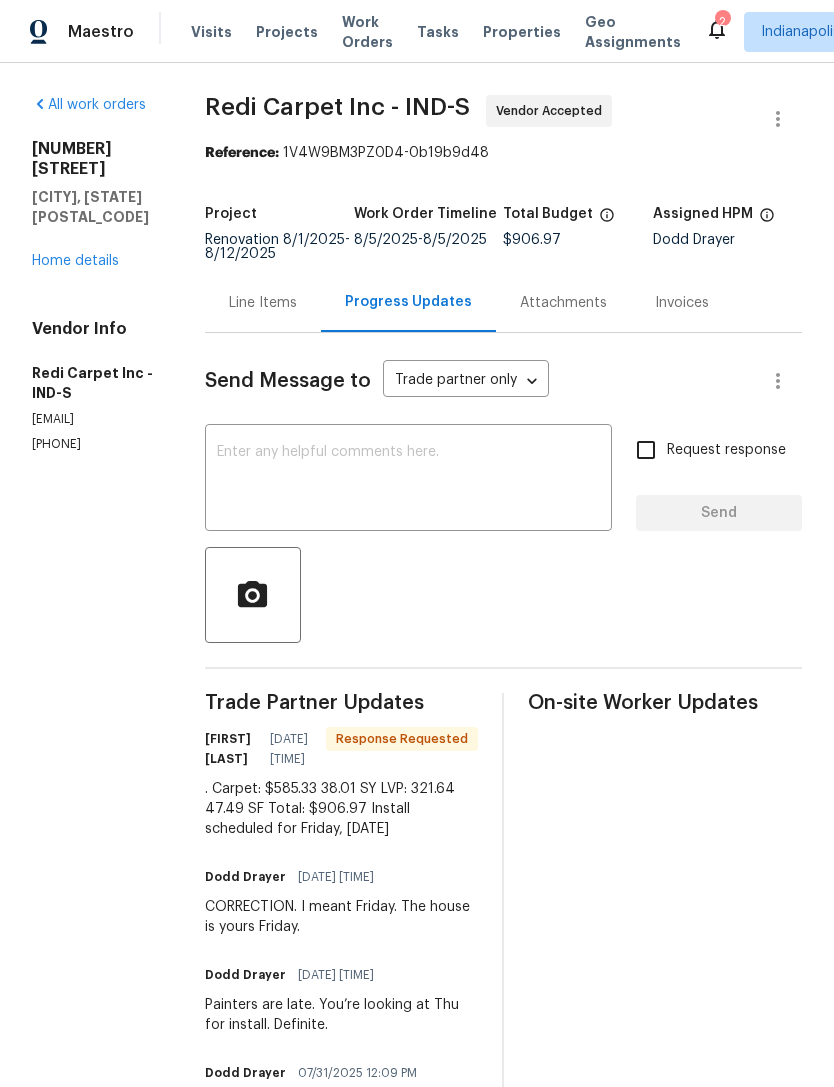 click at bounding box center [408, 480] 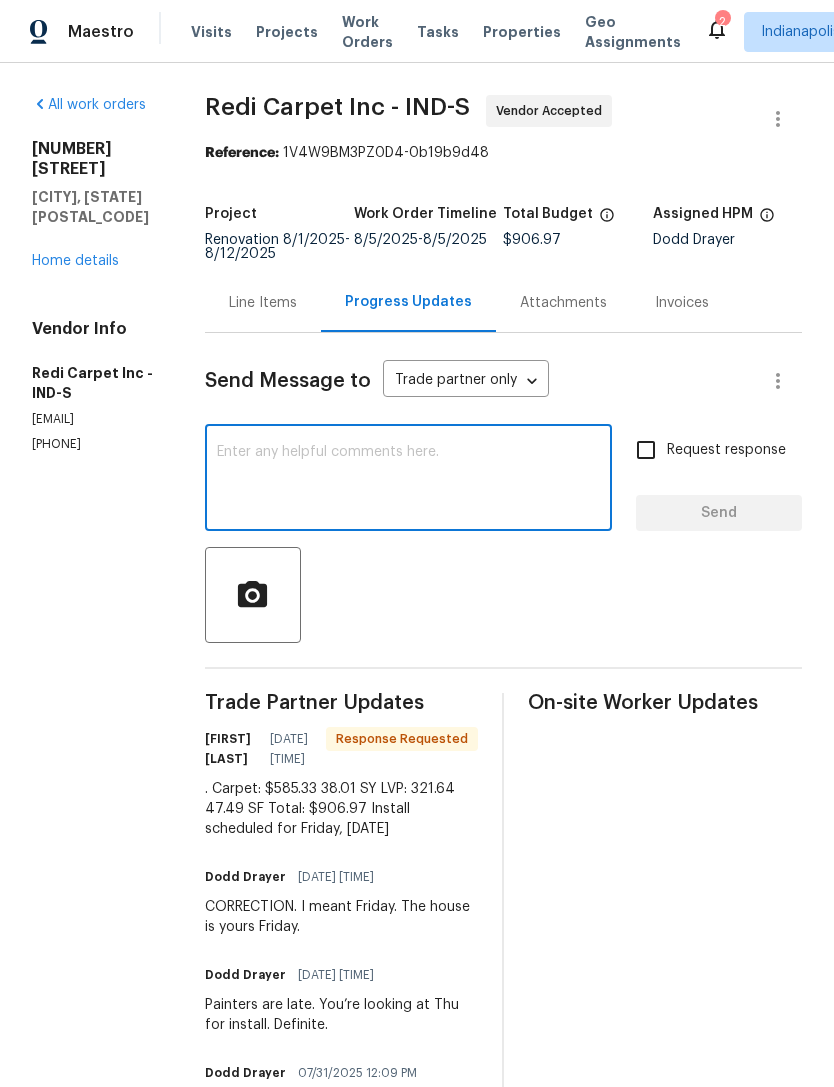 click at bounding box center (408, 480) 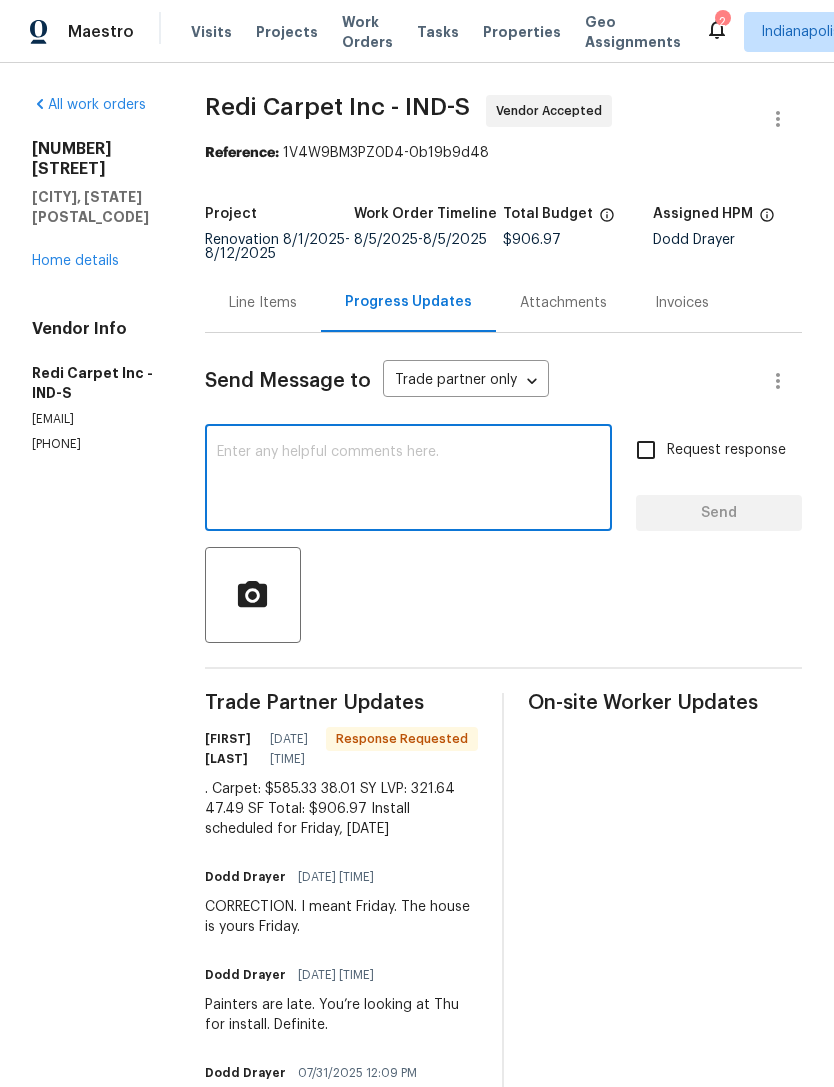 paste on "Lockbox now active on house. 2613." 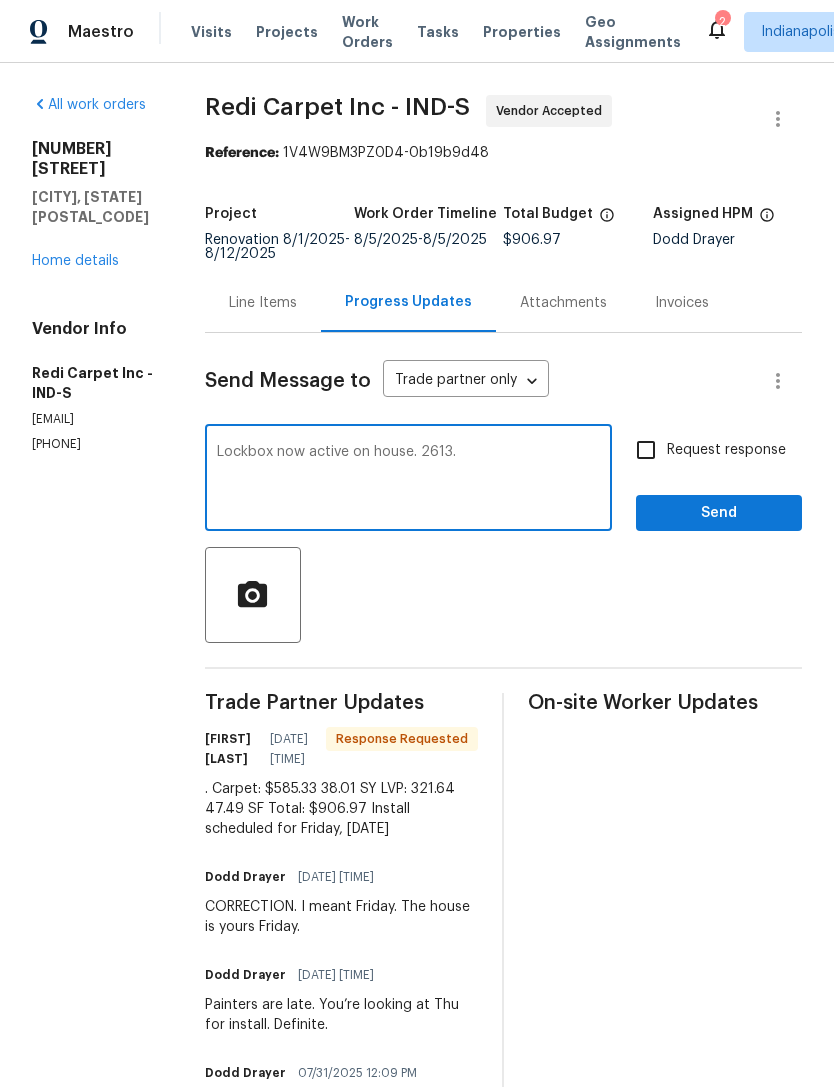 type on "Lockbox now active on house. 2613." 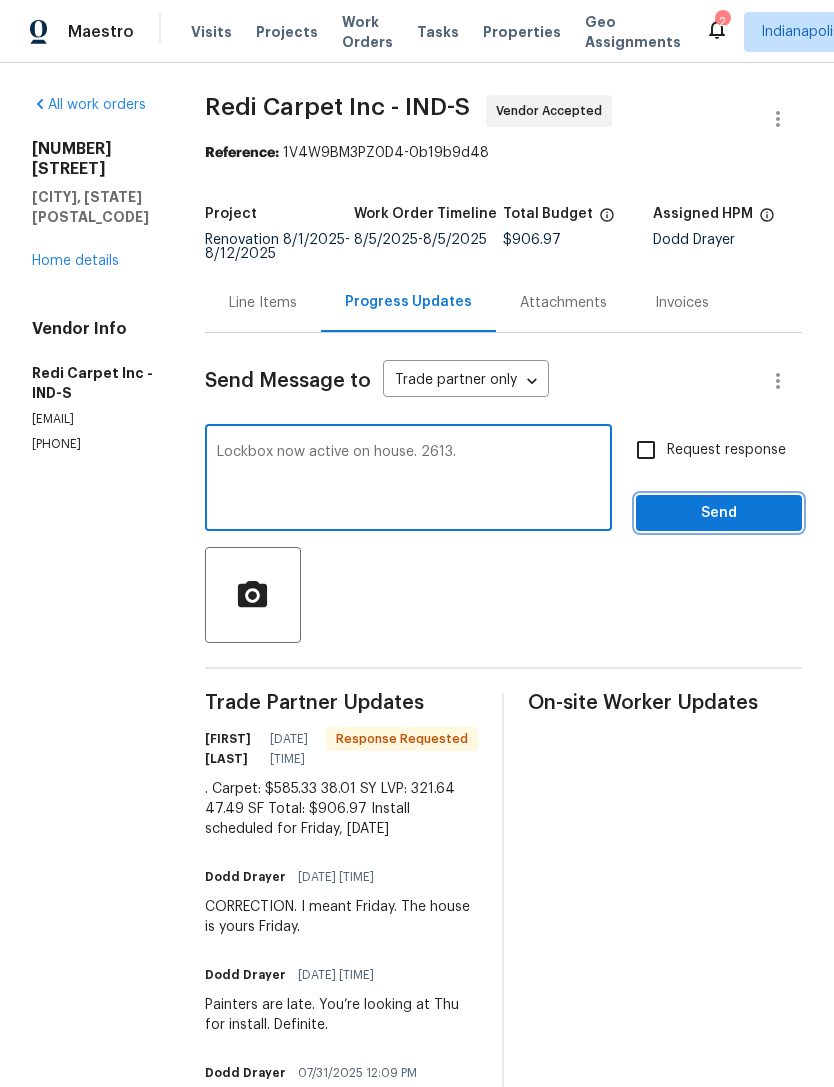 click on "Send" at bounding box center [719, 513] 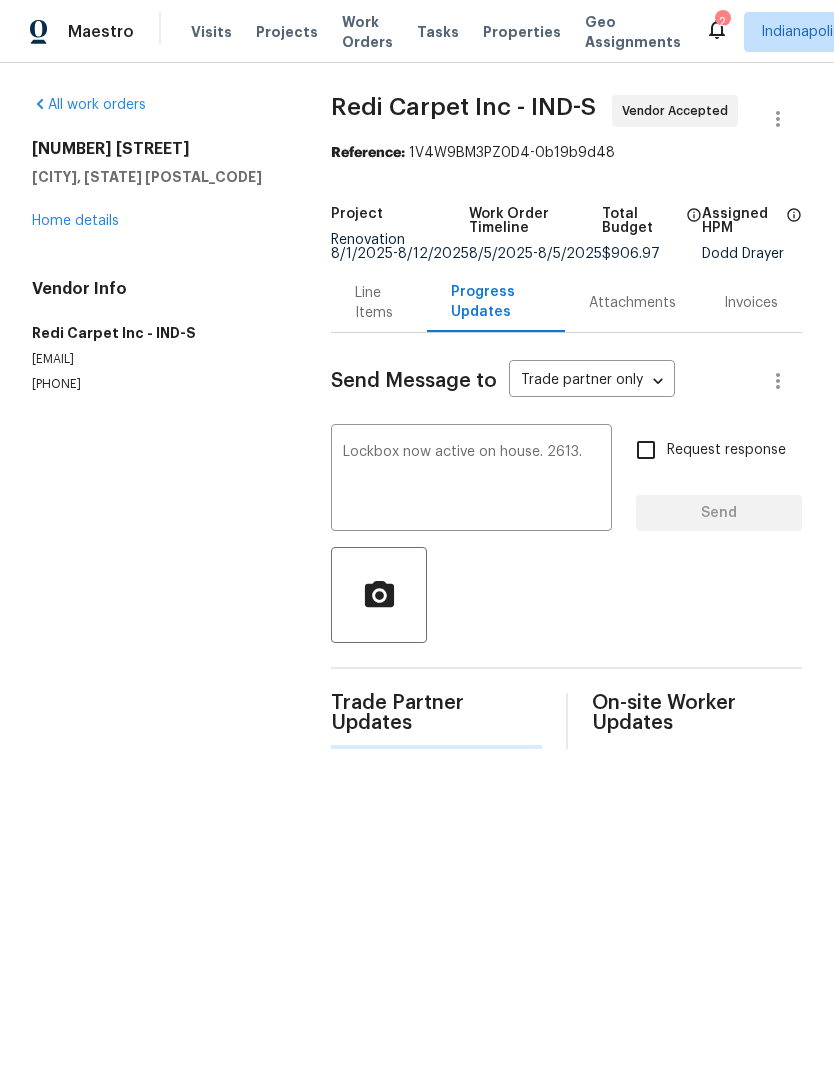 type 